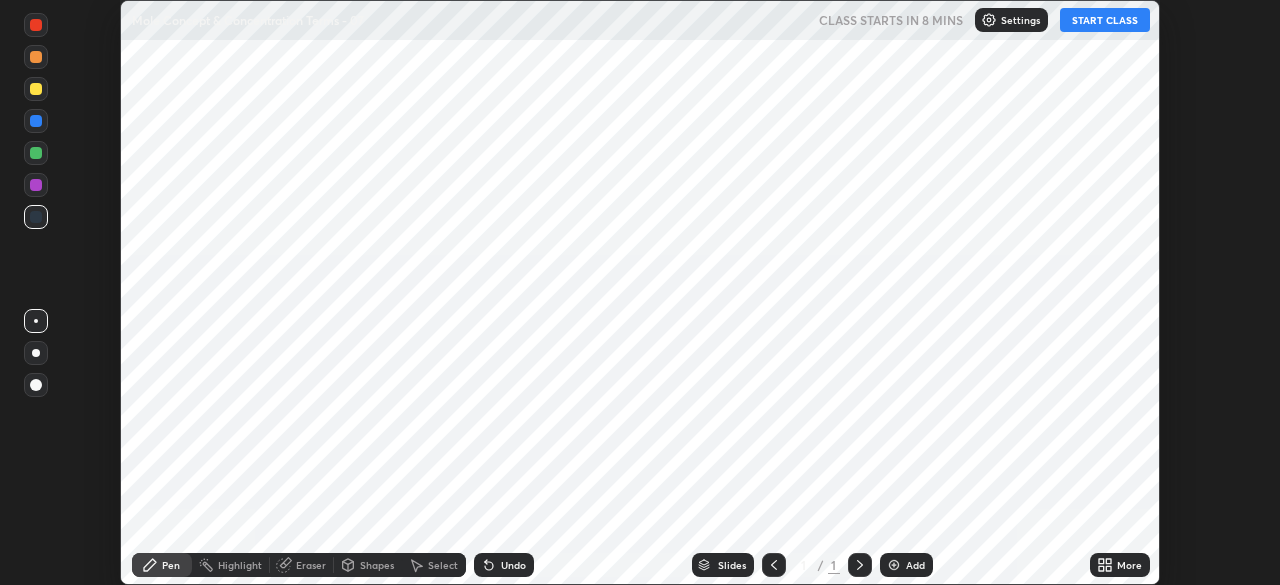 scroll, scrollTop: 0, scrollLeft: 0, axis: both 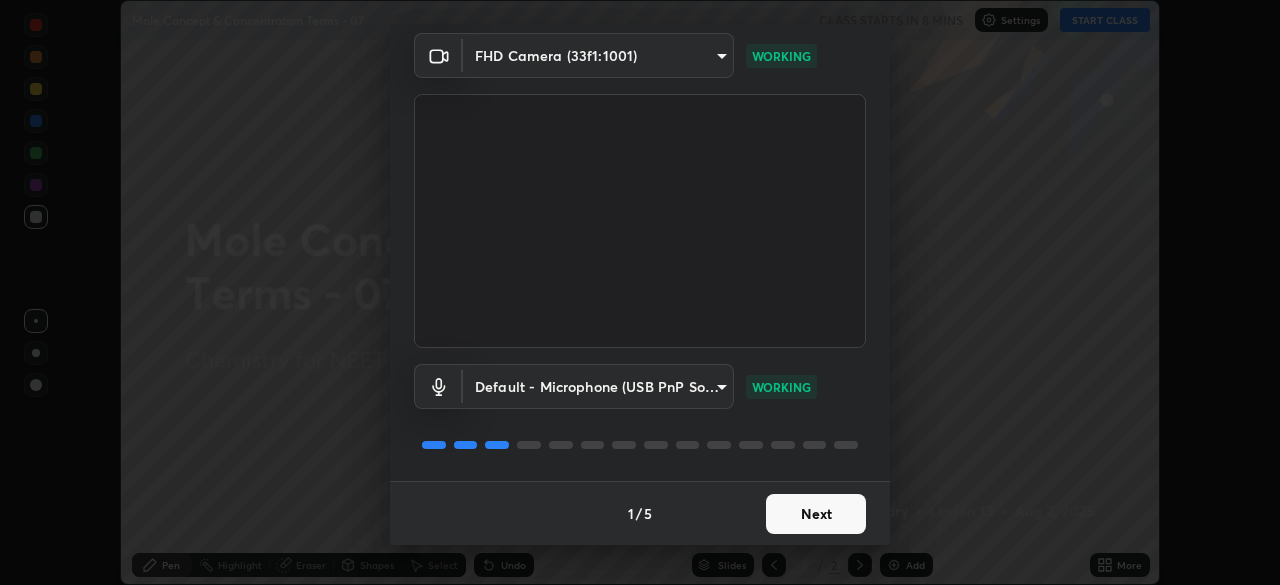 click on "Next" at bounding box center (816, 514) 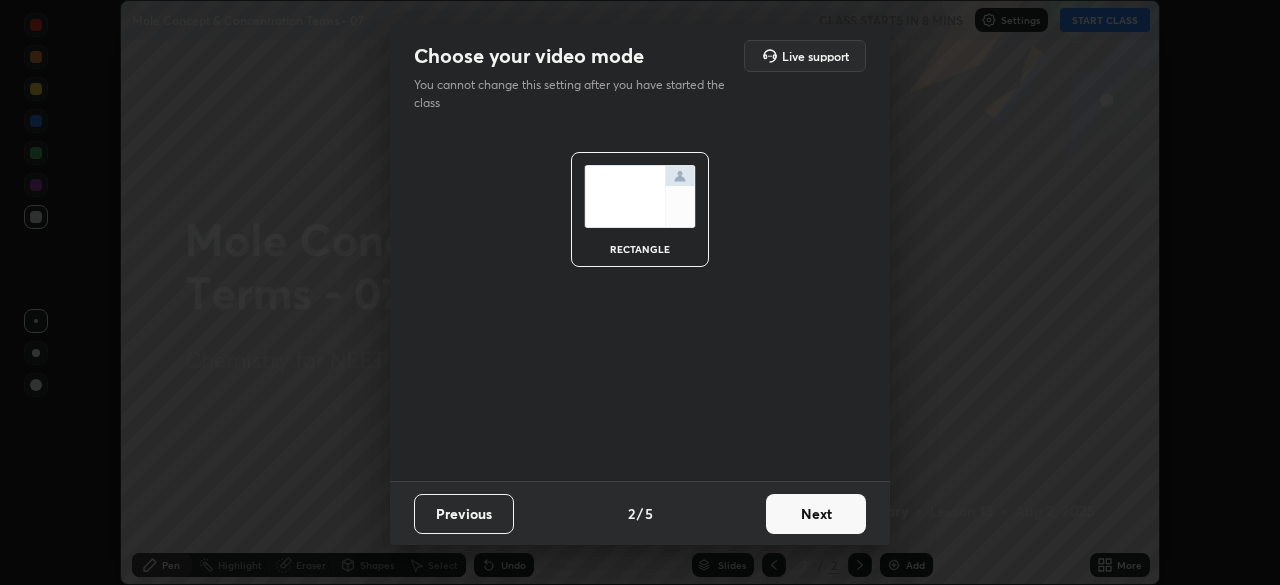 scroll, scrollTop: 0, scrollLeft: 0, axis: both 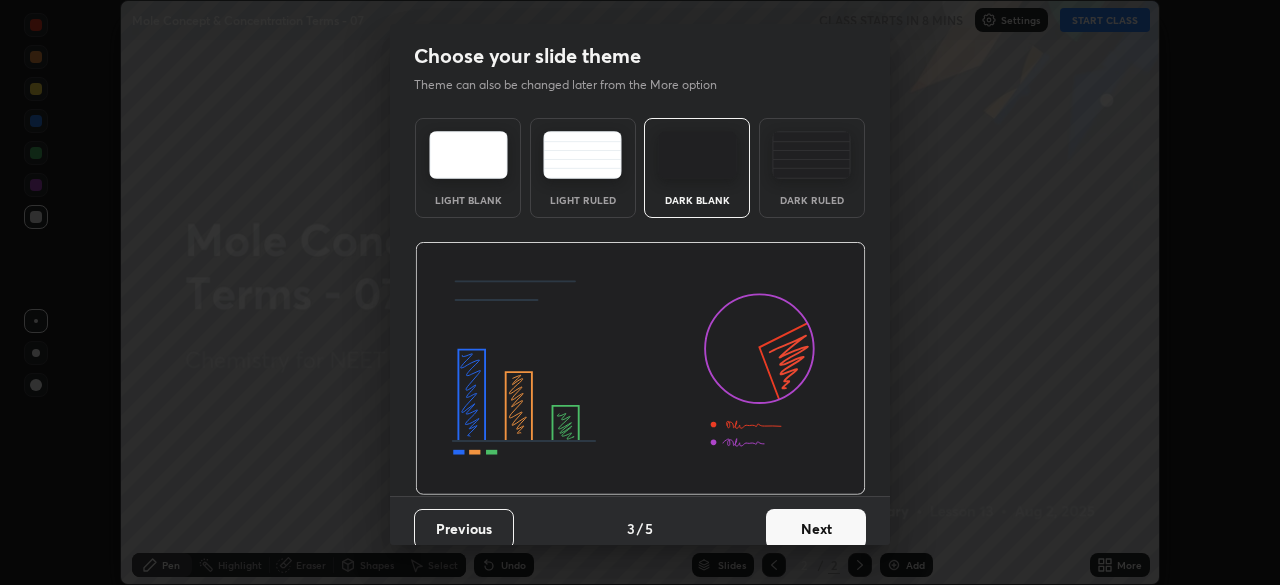 click on "Next" at bounding box center (816, 529) 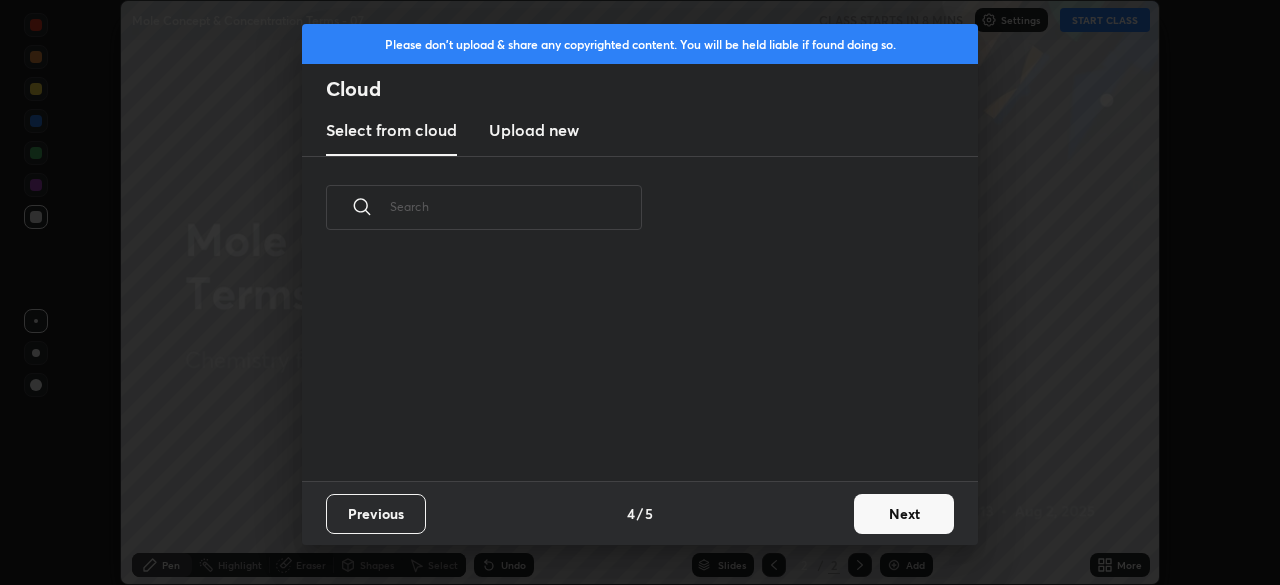 click on "Previous 4 / 5 Next" at bounding box center [640, 513] 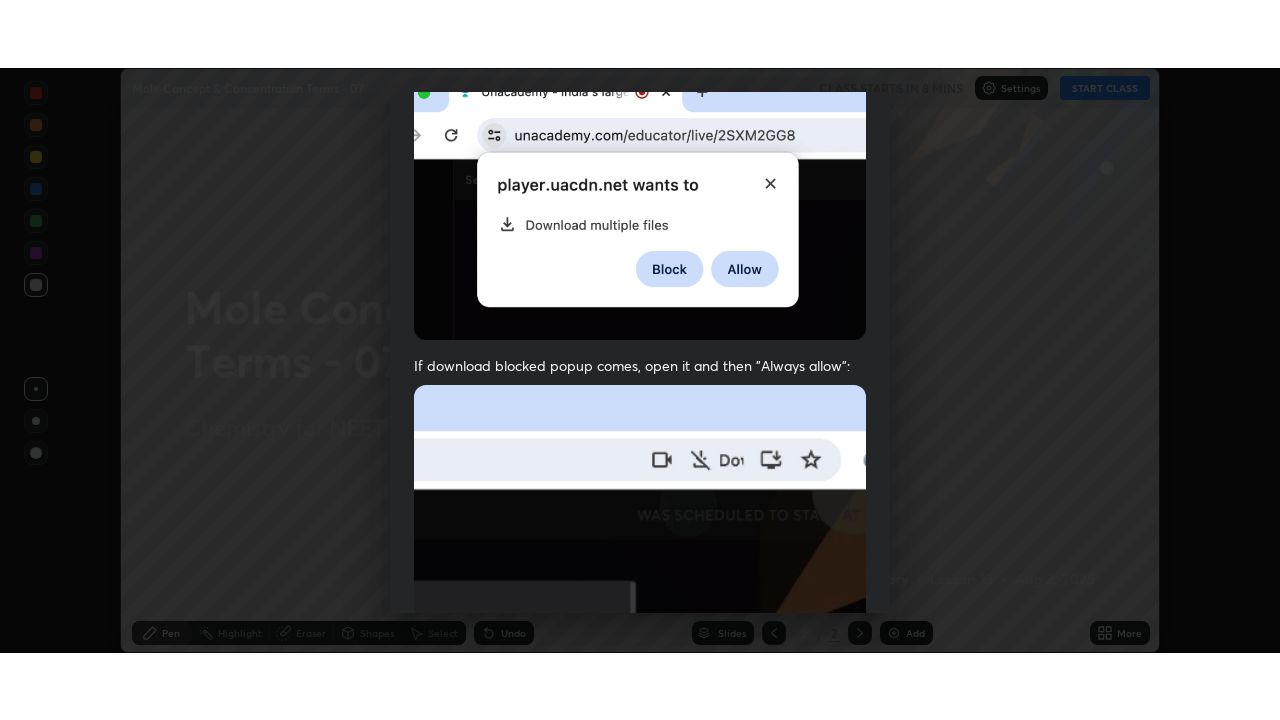 scroll, scrollTop: 479, scrollLeft: 0, axis: vertical 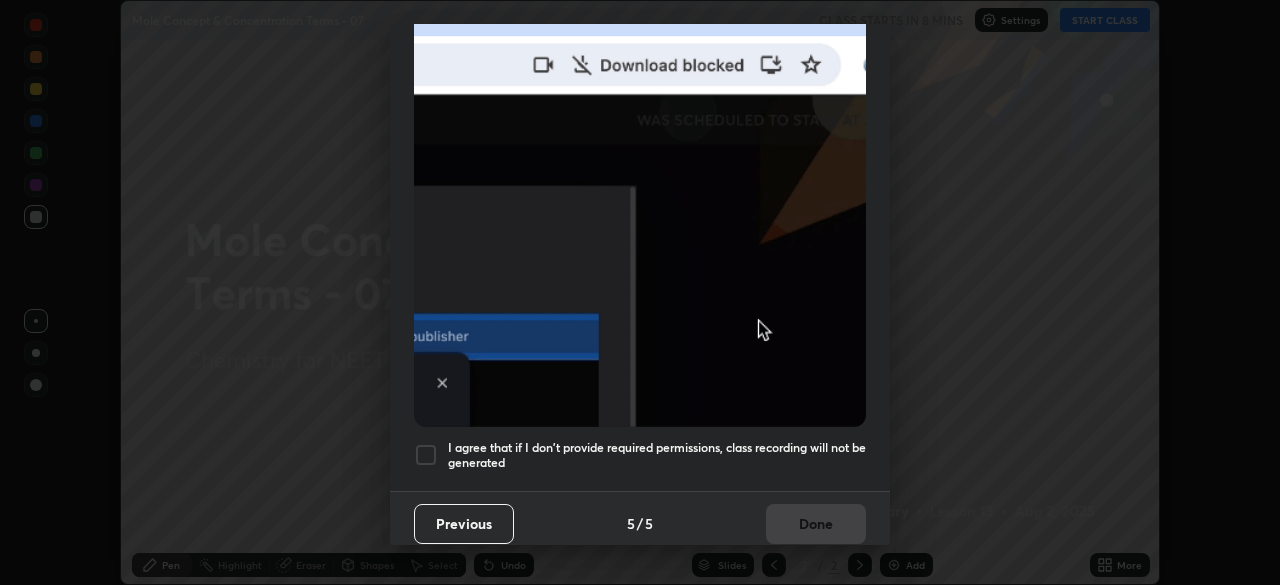 click at bounding box center (426, 455) 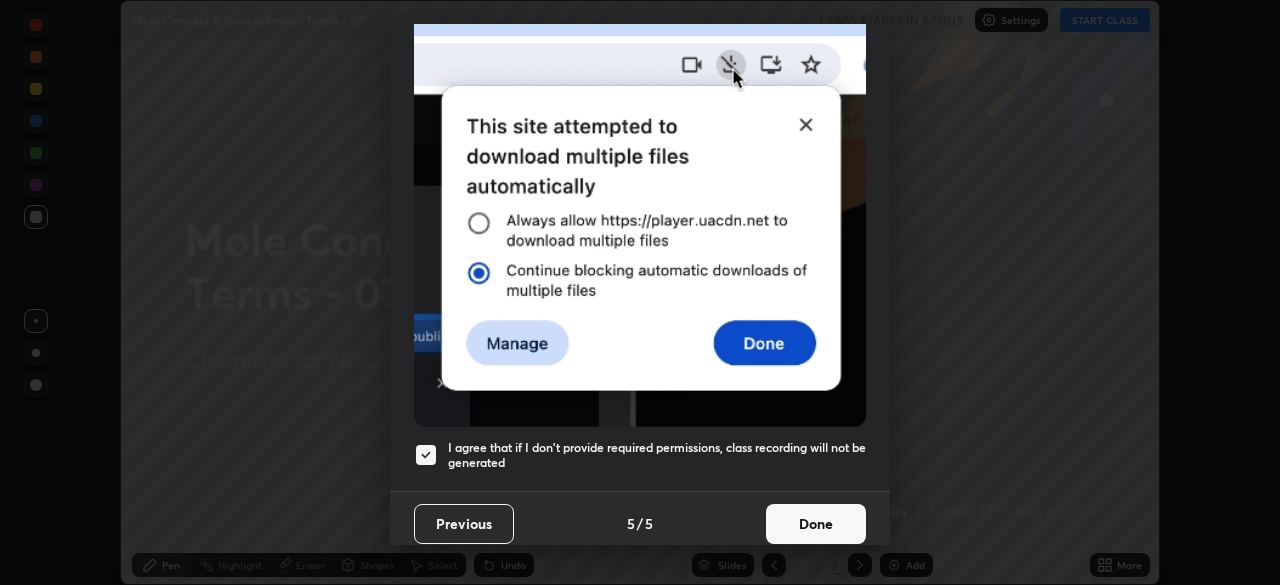 click on "Done" at bounding box center [816, 524] 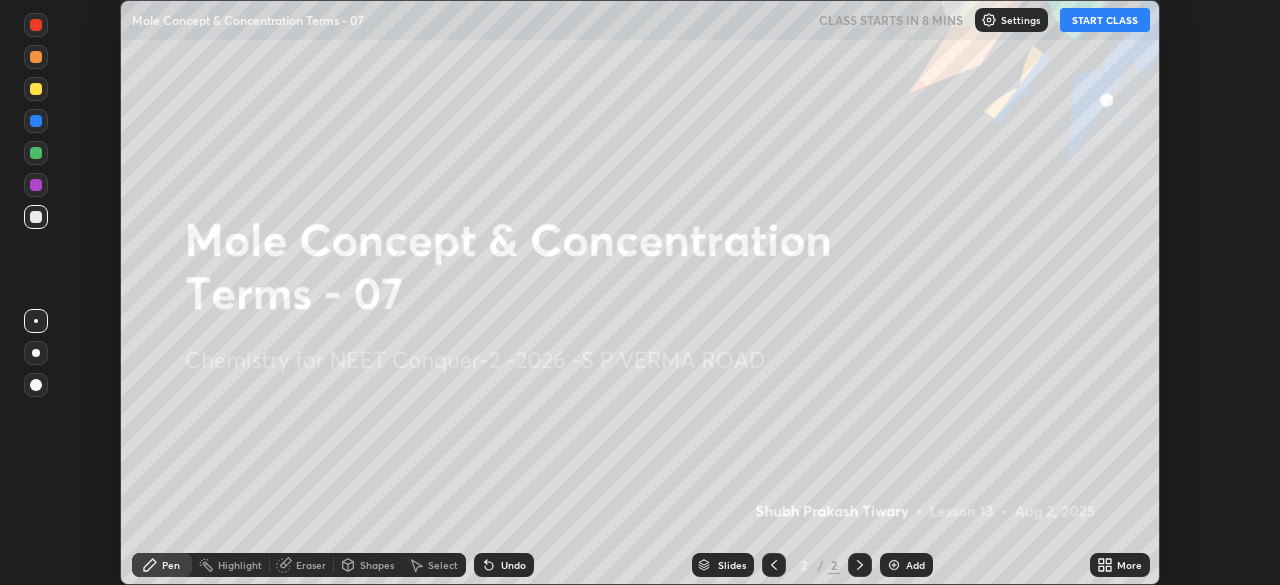 click 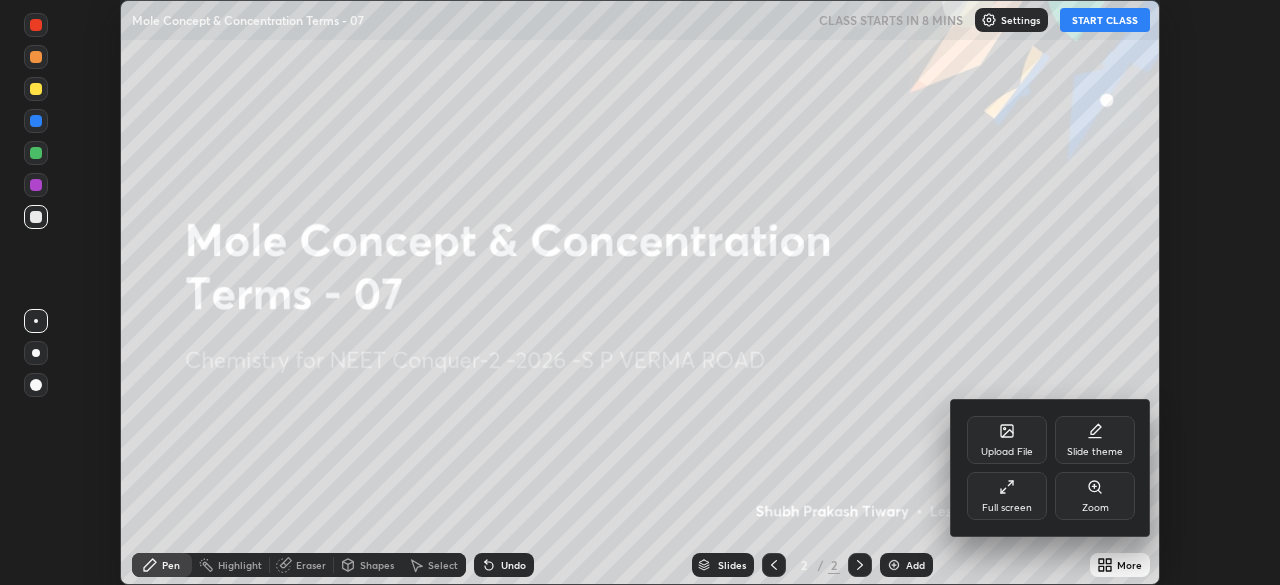 click on "Full screen" at bounding box center [1007, 496] 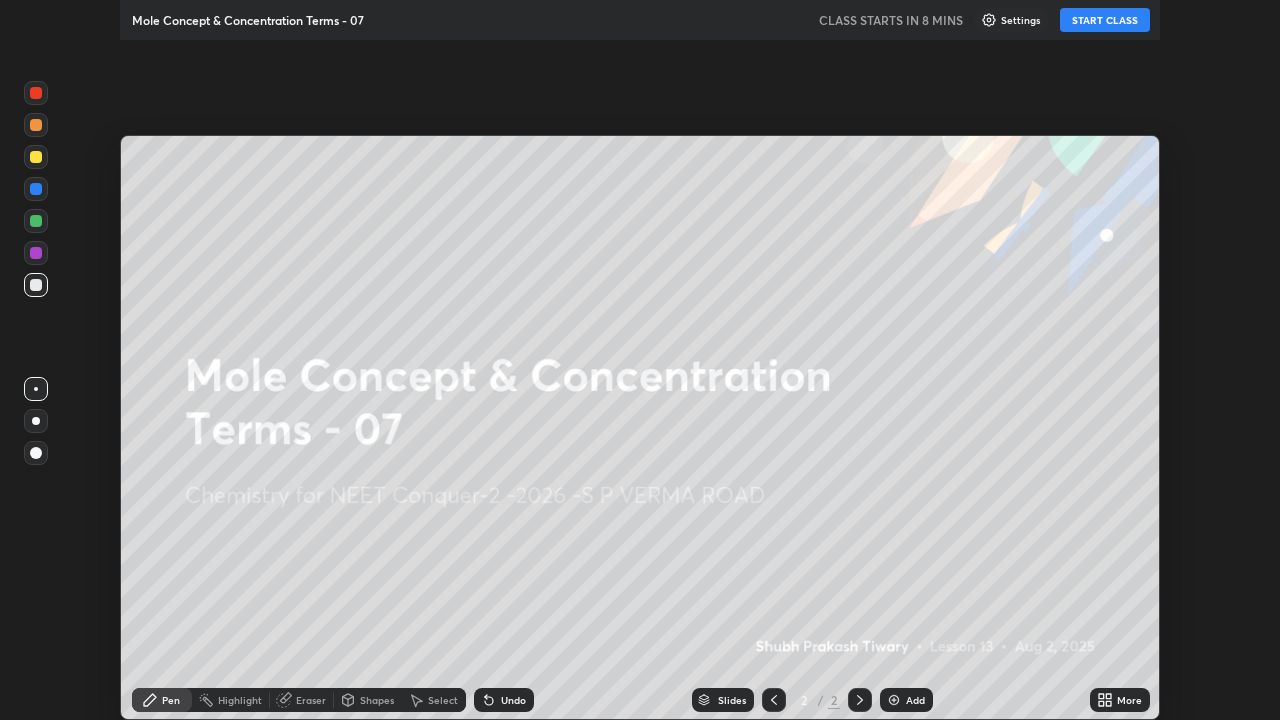 scroll, scrollTop: 99280, scrollLeft: 98720, axis: both 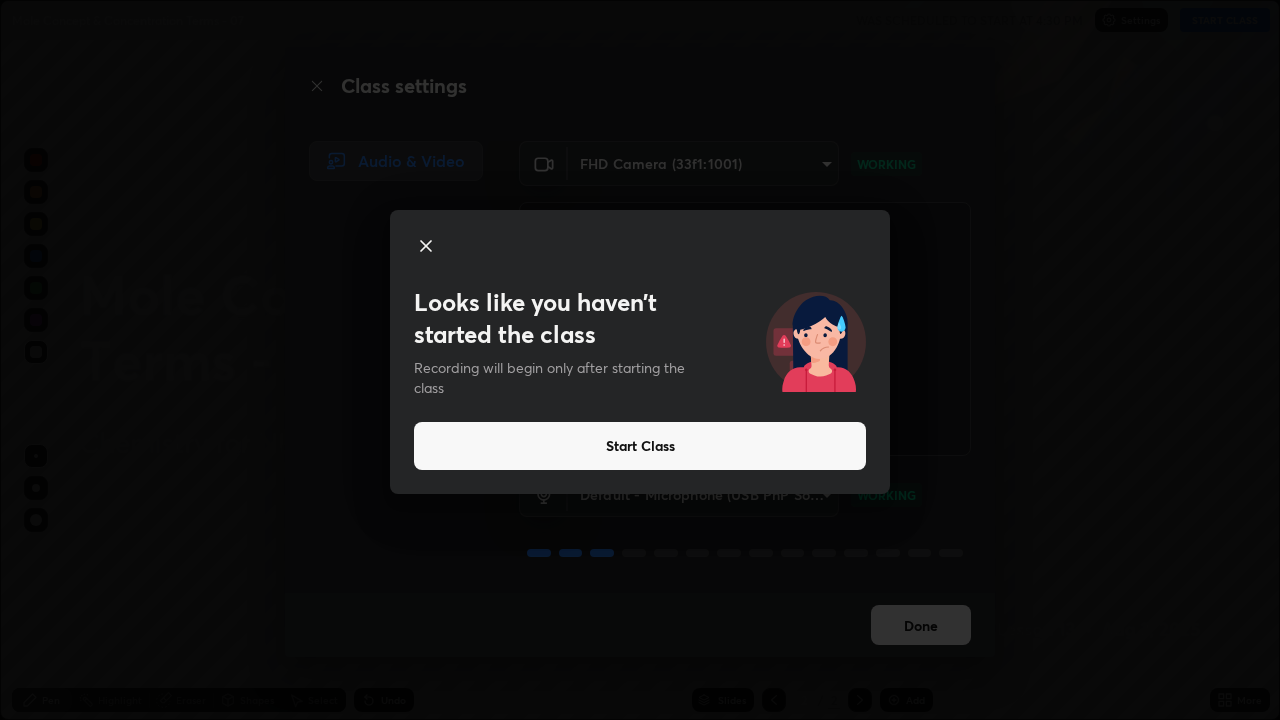 click on "Start Class" at bounding box center (640, 446) 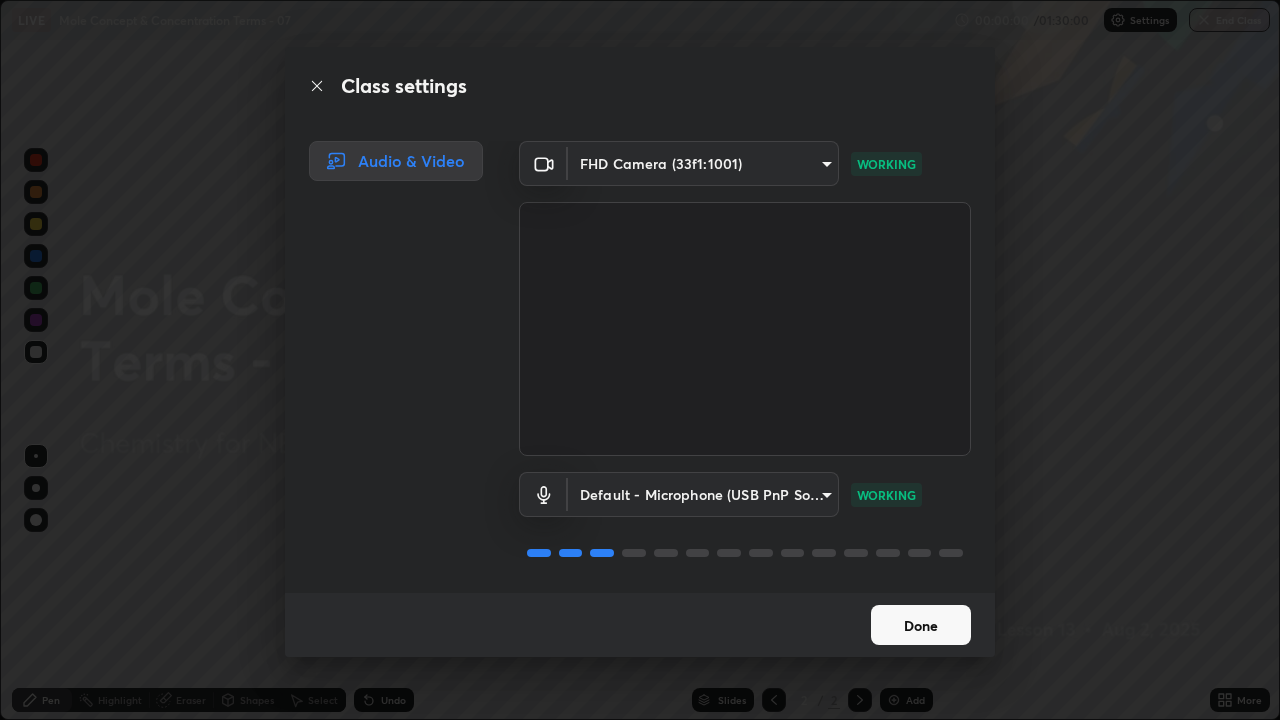 click on "Done" at bounding box center (921, 625) 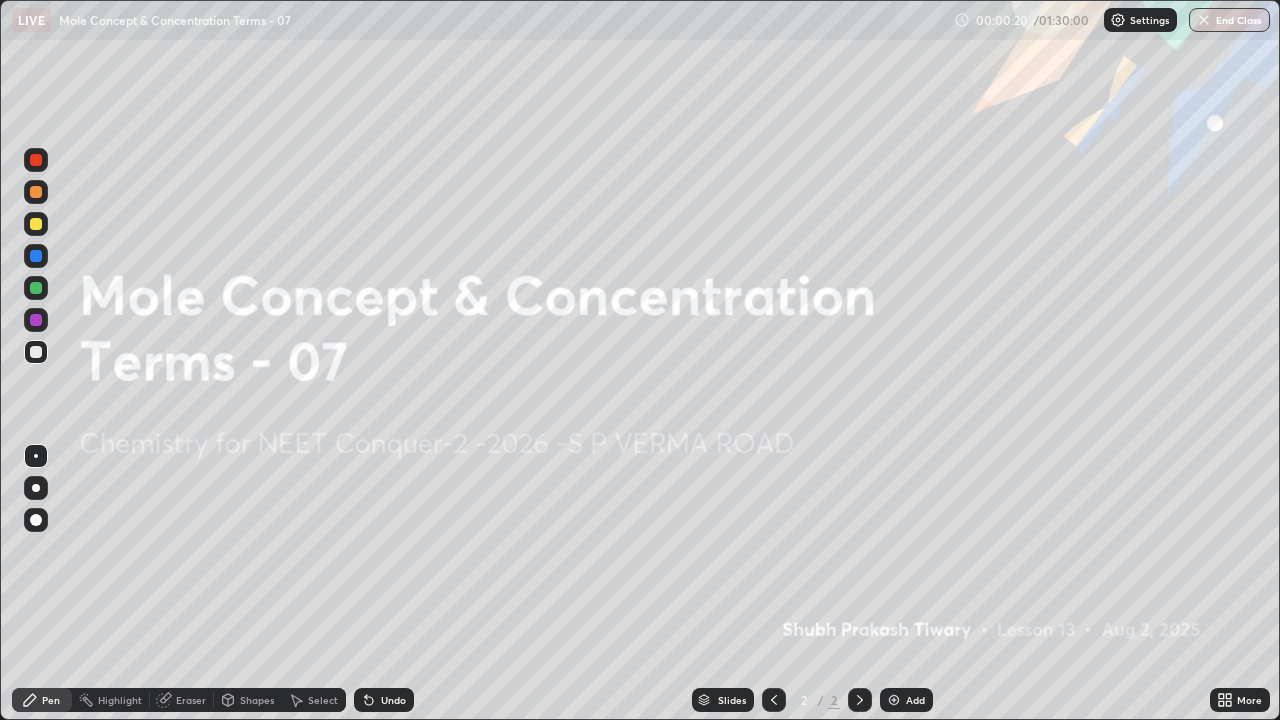 click on "Add" at bounding box center [915, 700] 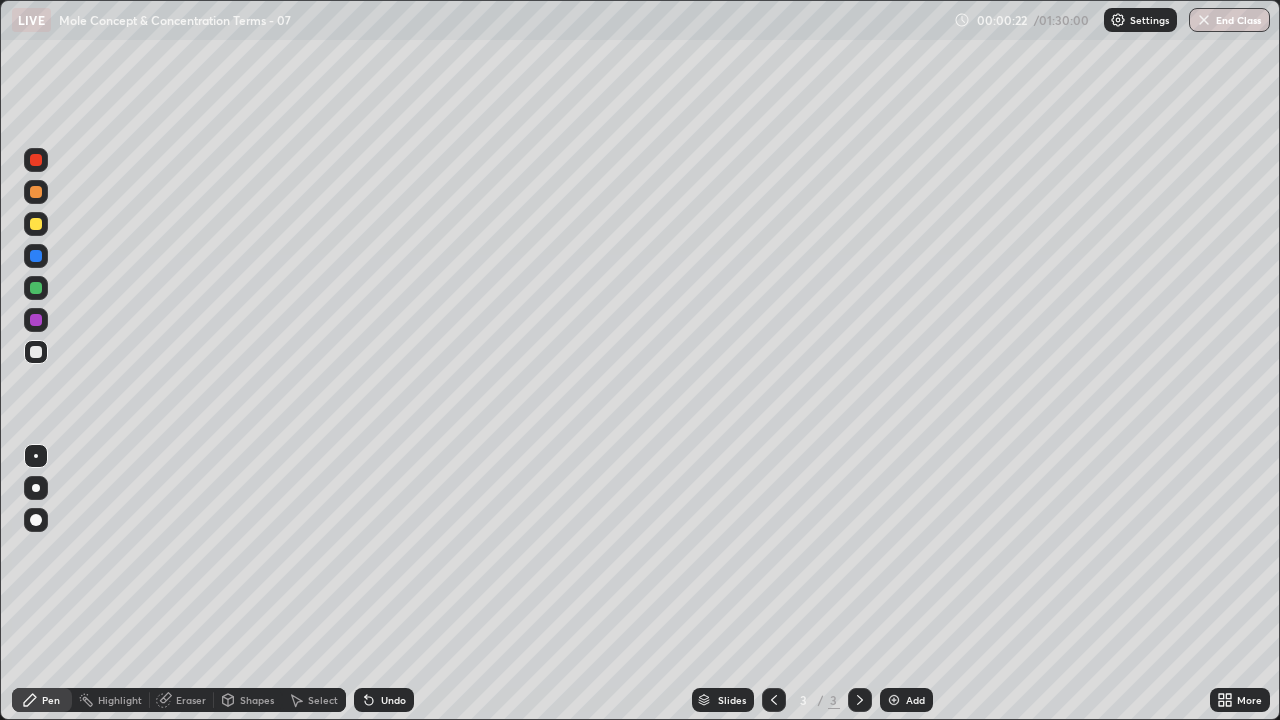 click at bounding box center (36, 488) 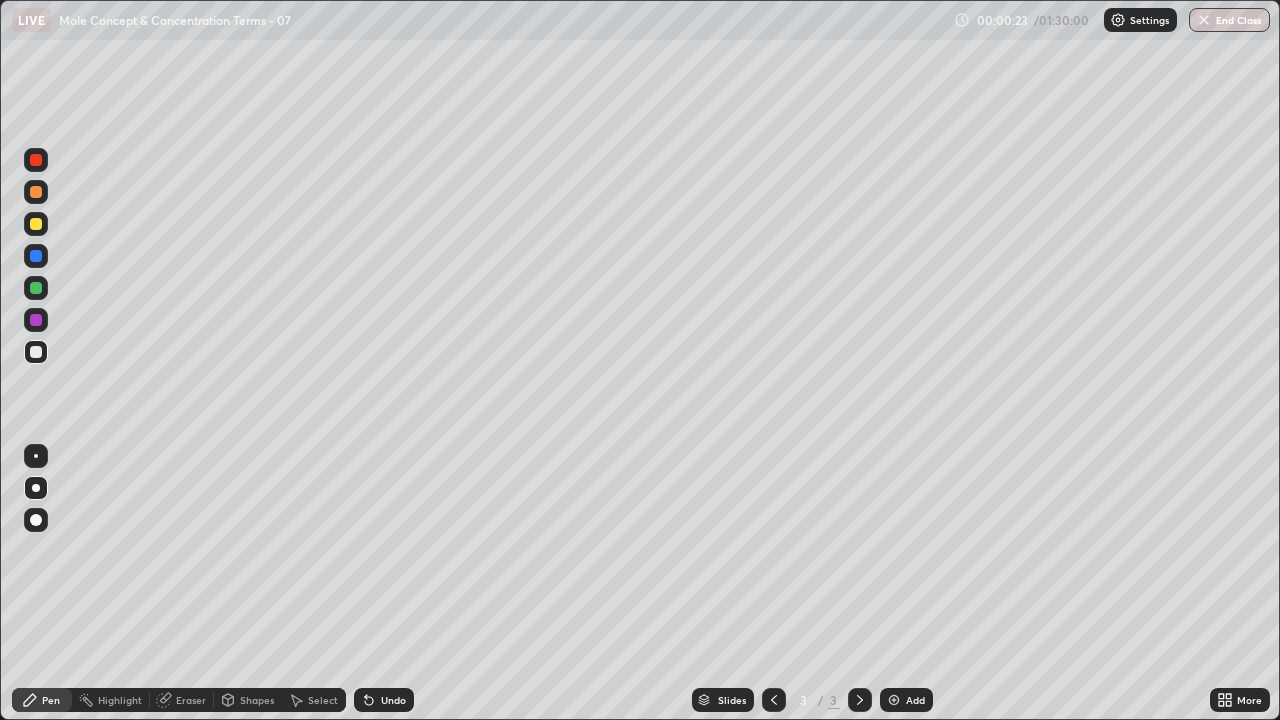 click at bounding box center [36, 192] 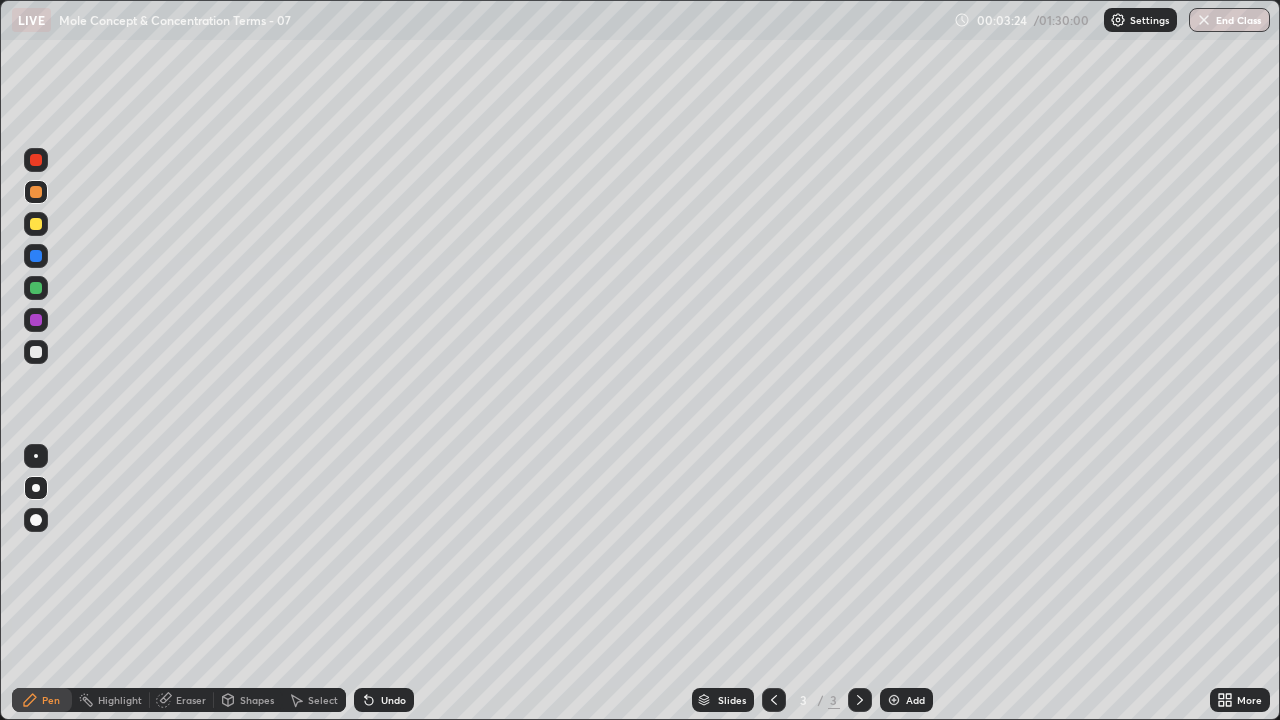 click on "Undo" at bounding box center [393, 700] 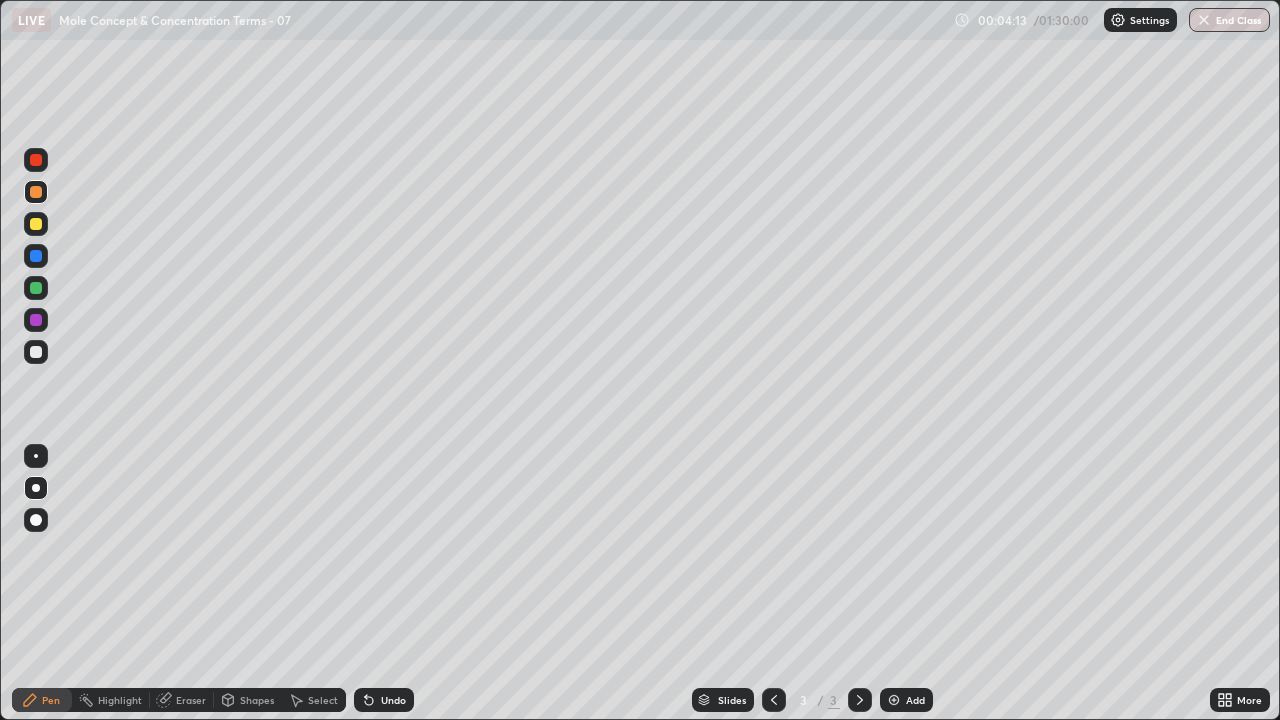 click at bounding box center [36, 352] 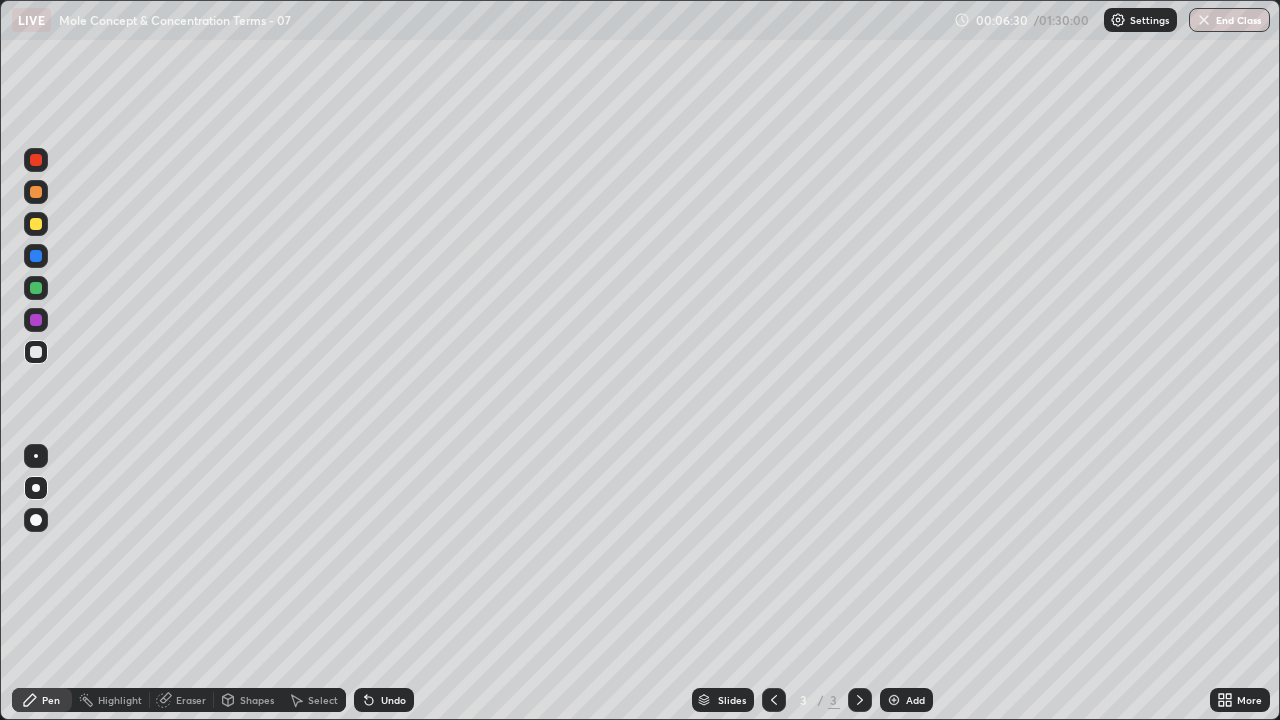 click at bounding box center (894, 700) 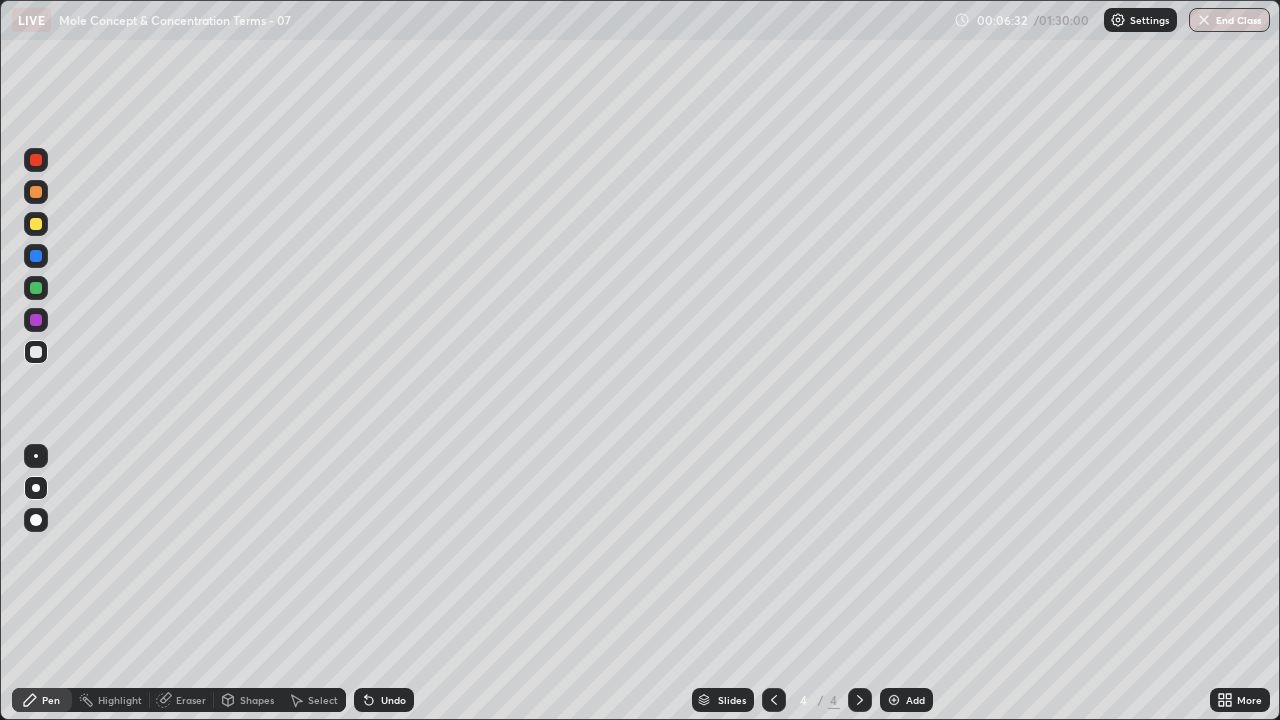 click at bounding box center (36, 192) 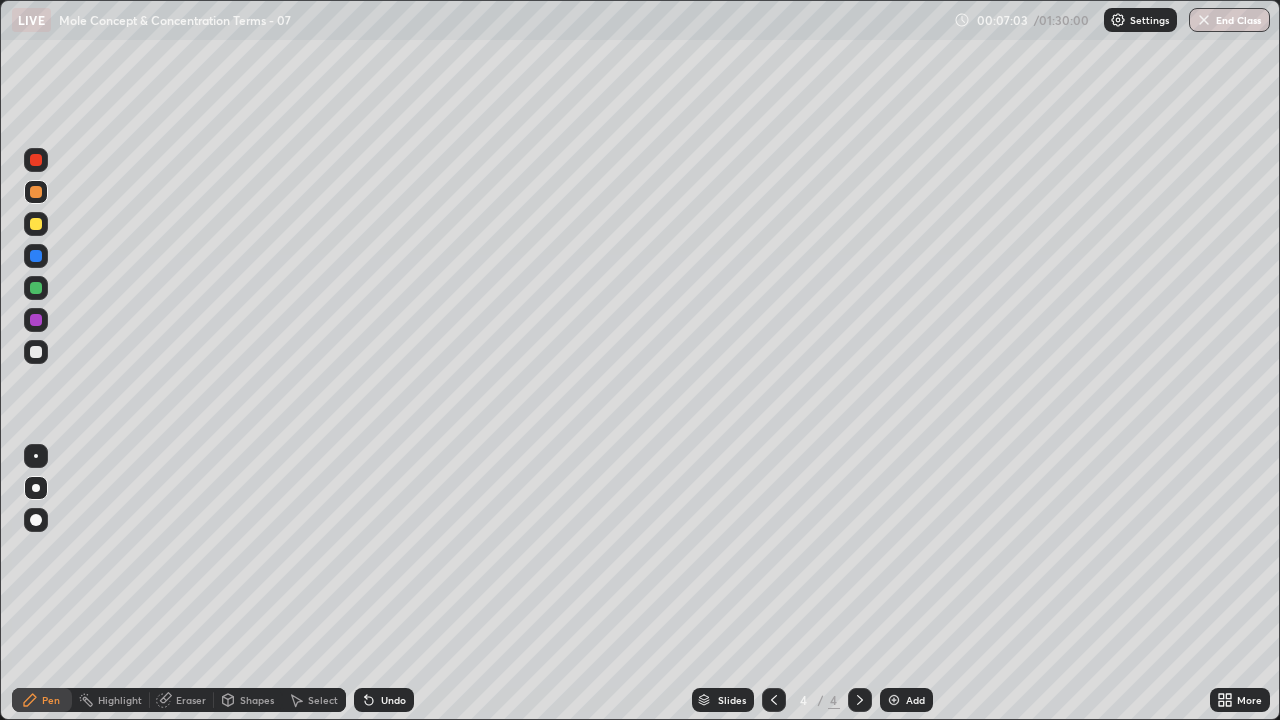 click at bounding box center (36, 352) 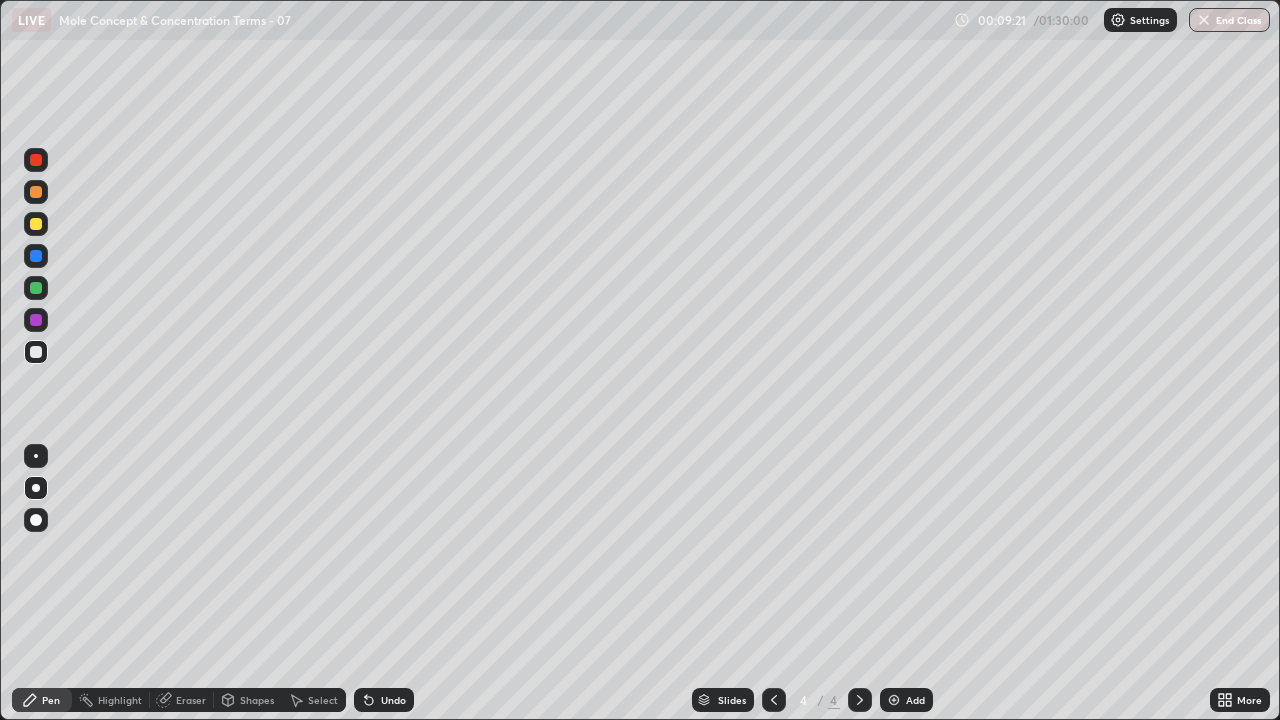 click at bounding box center [36, 288] 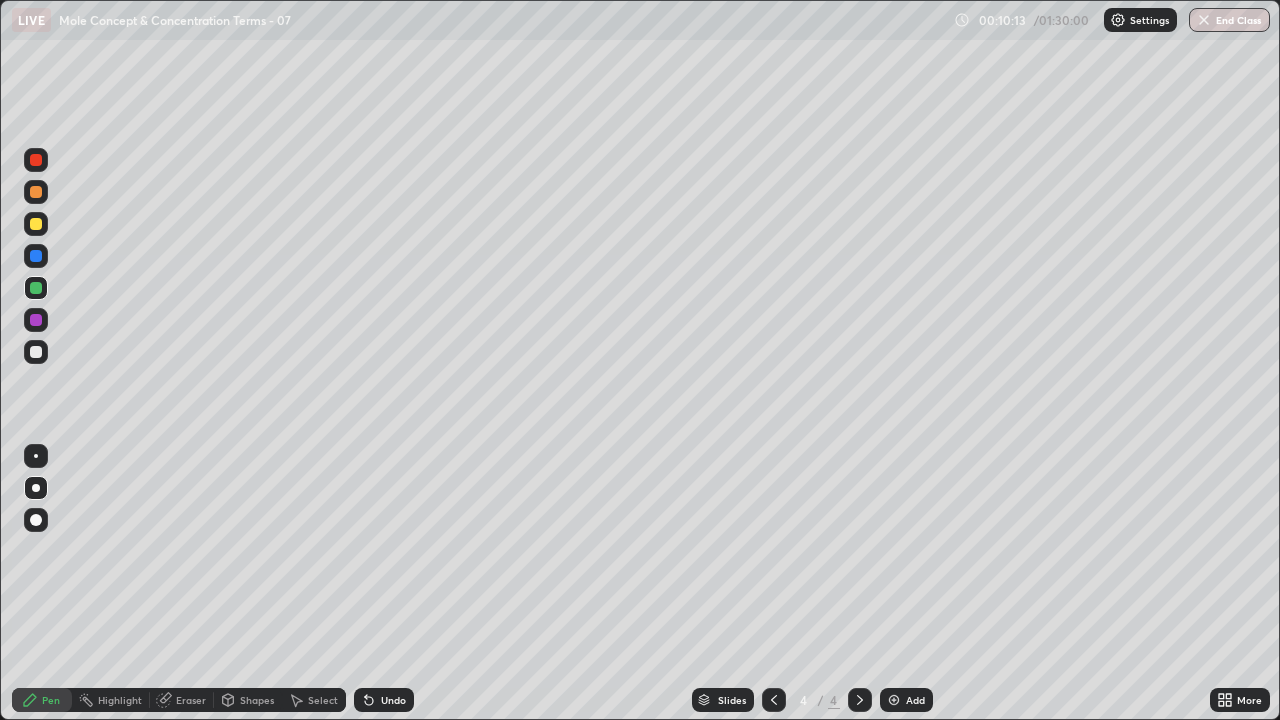 click at bounding box center [36, 256] 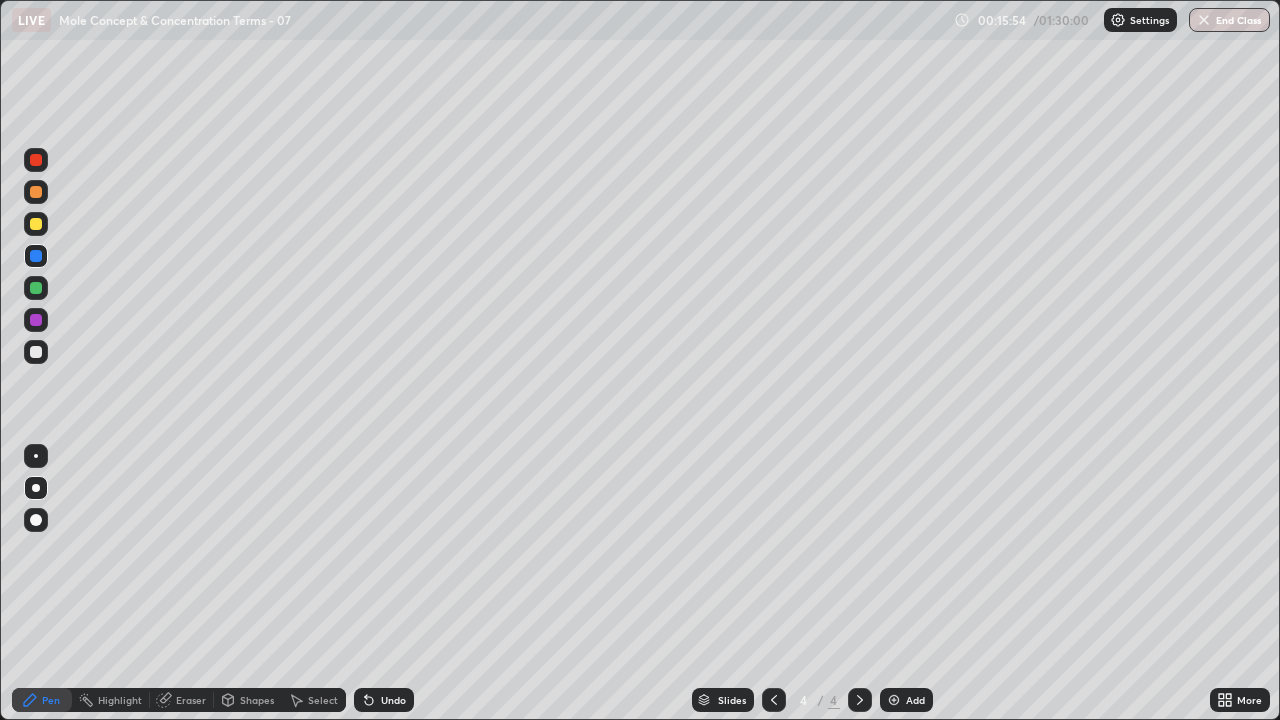 click on "Add" at bounding box center [906, 700] 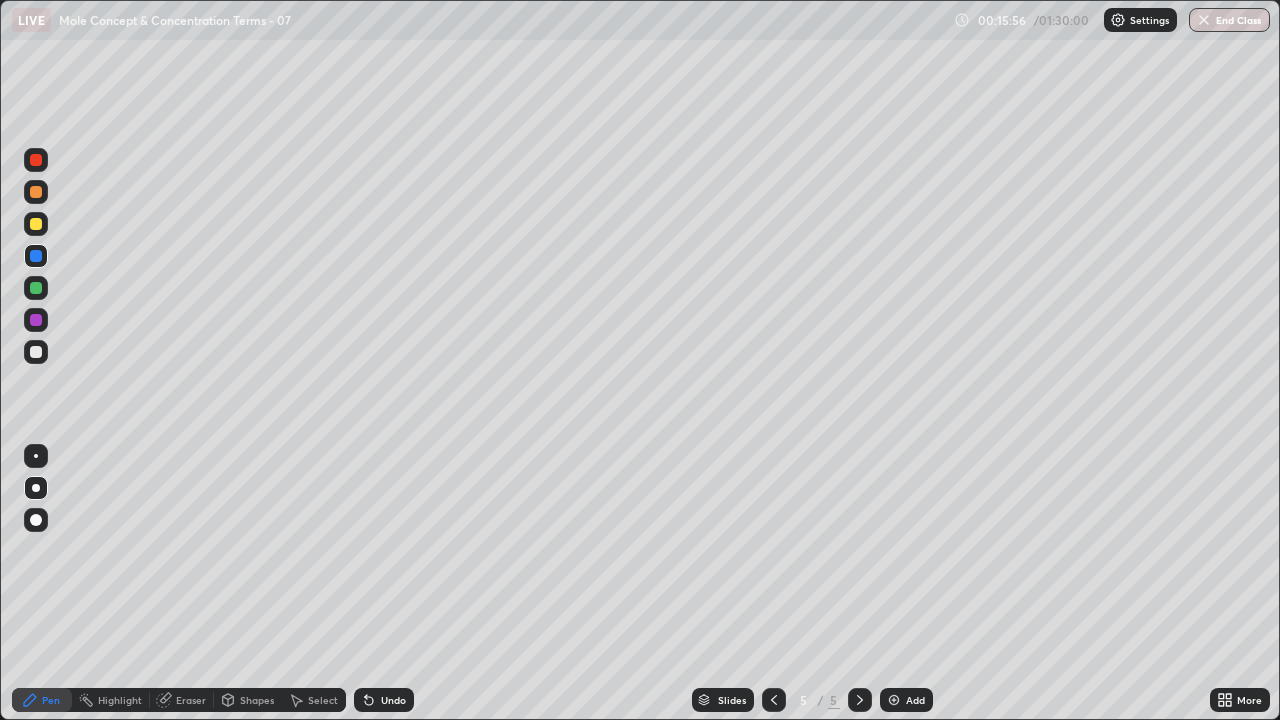 click at bounding box center [36, 192] 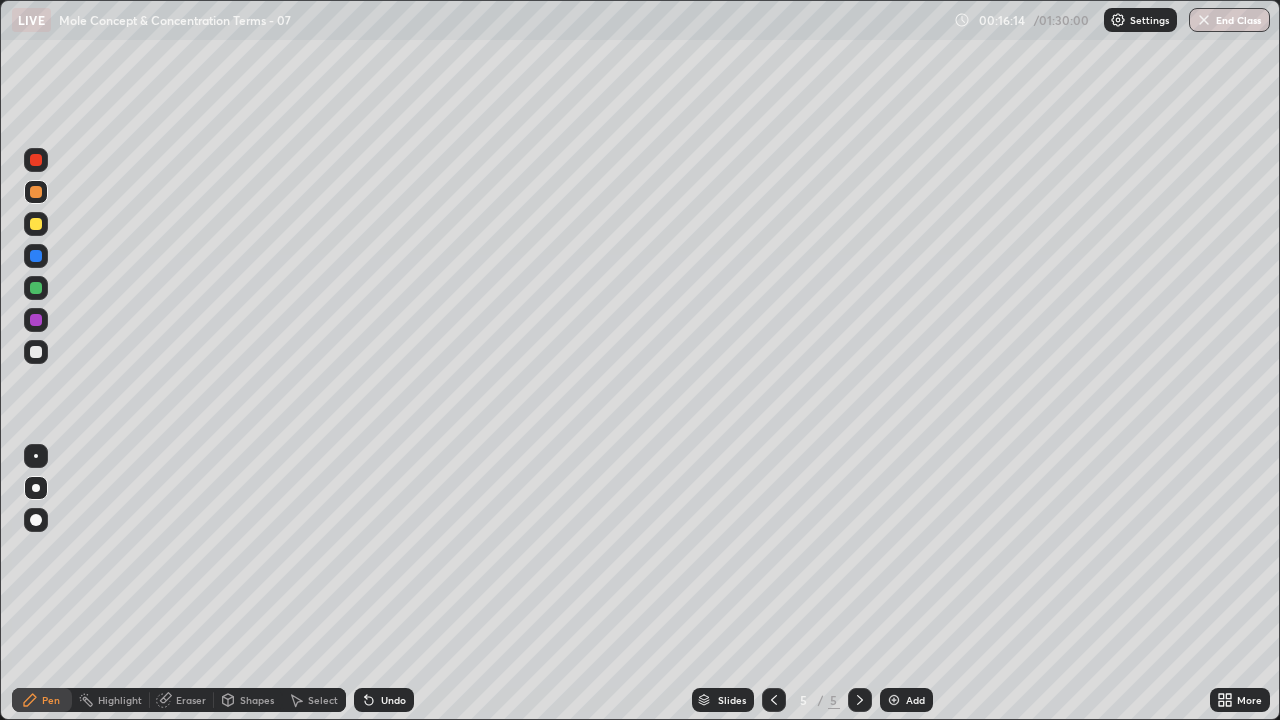 click at bounding box center [36, 288] 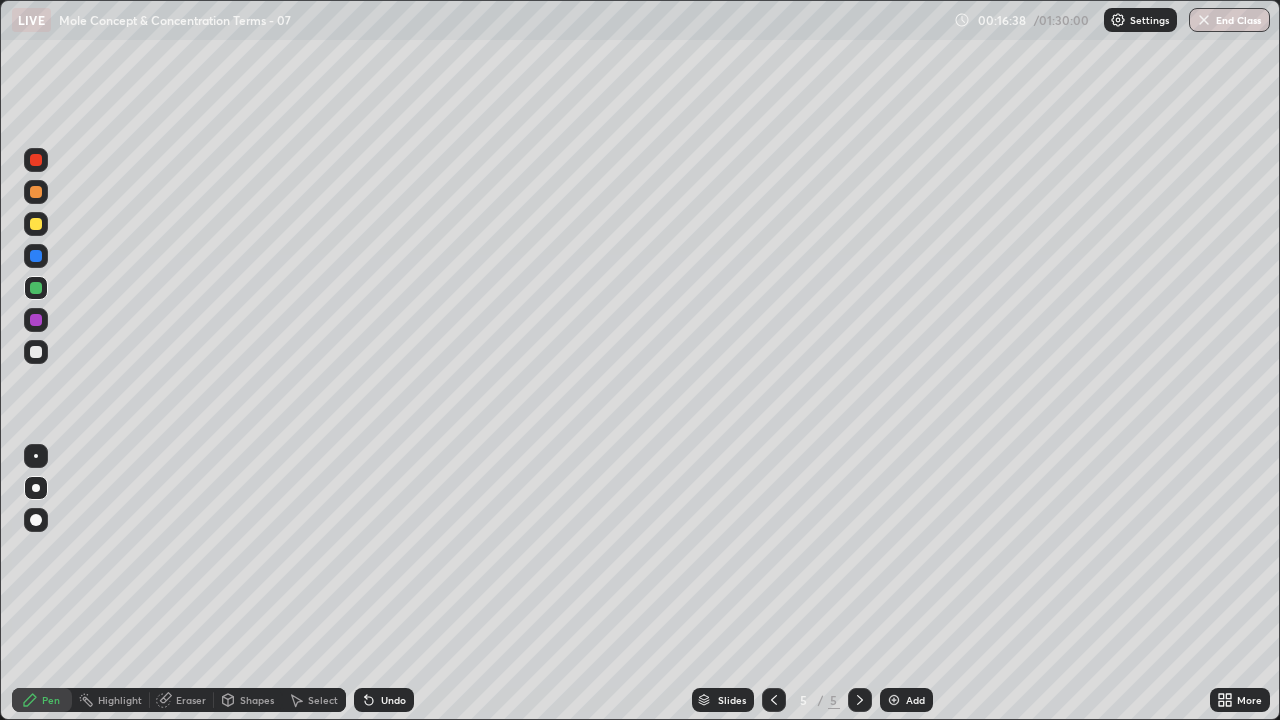 click at bounding box center [36, 320] 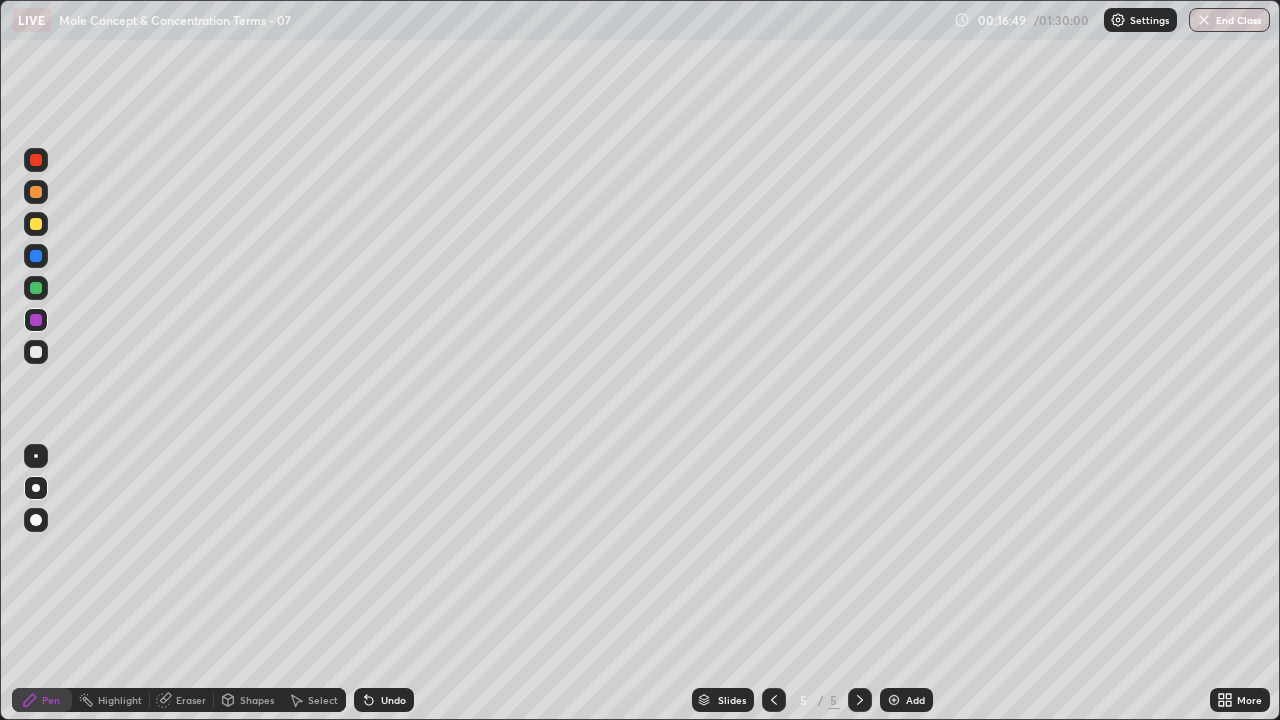 click at bounding box center [36, 256] 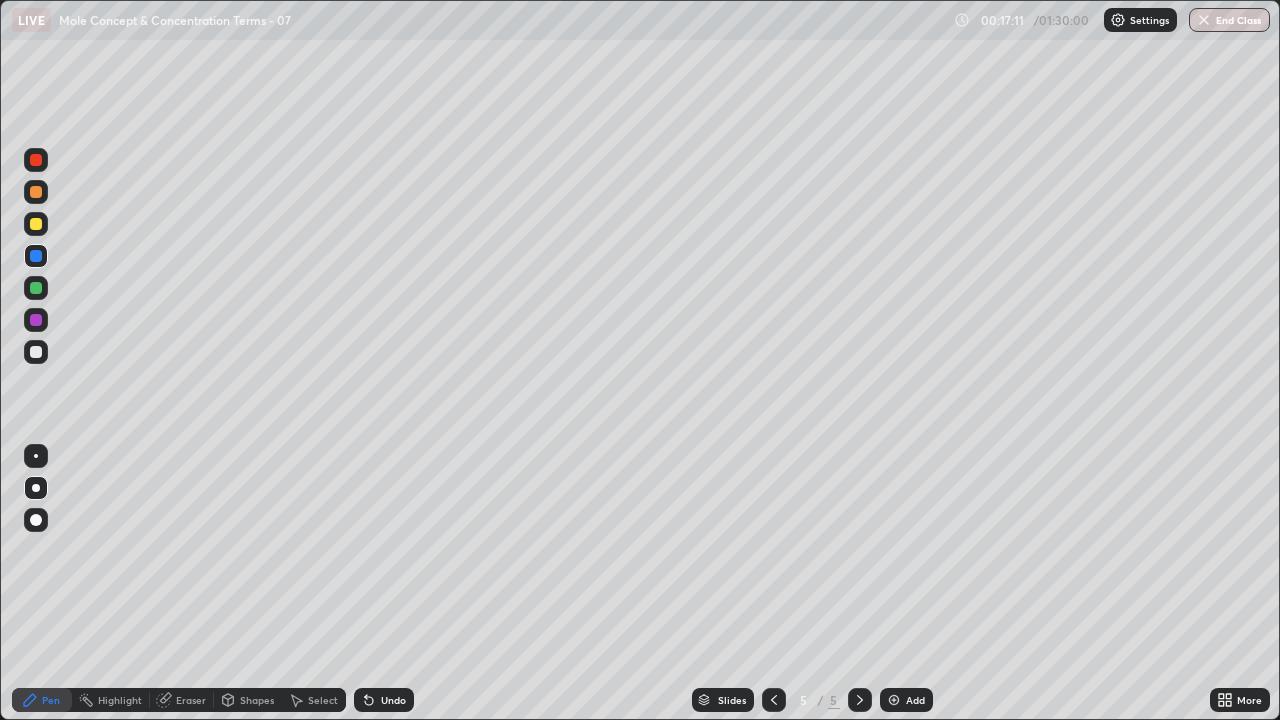 click at bounding box center [36, 352] 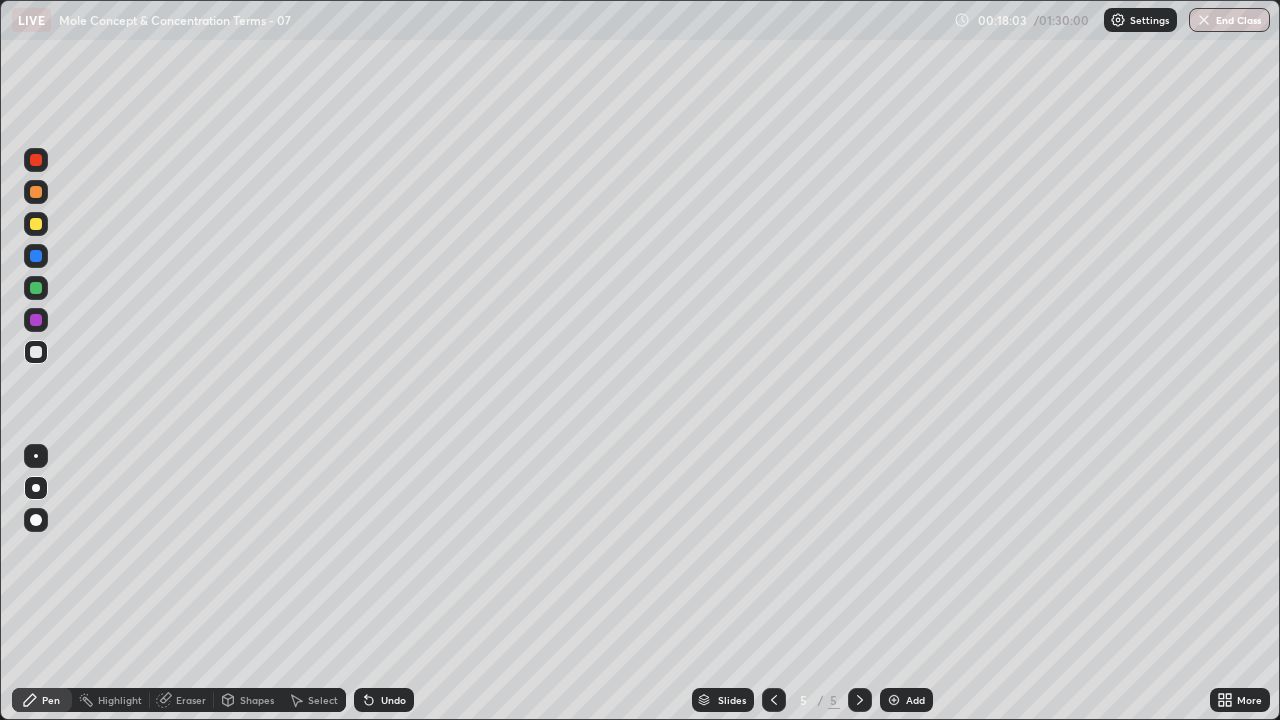 click on "Undo" at bounding box center [384, 700] 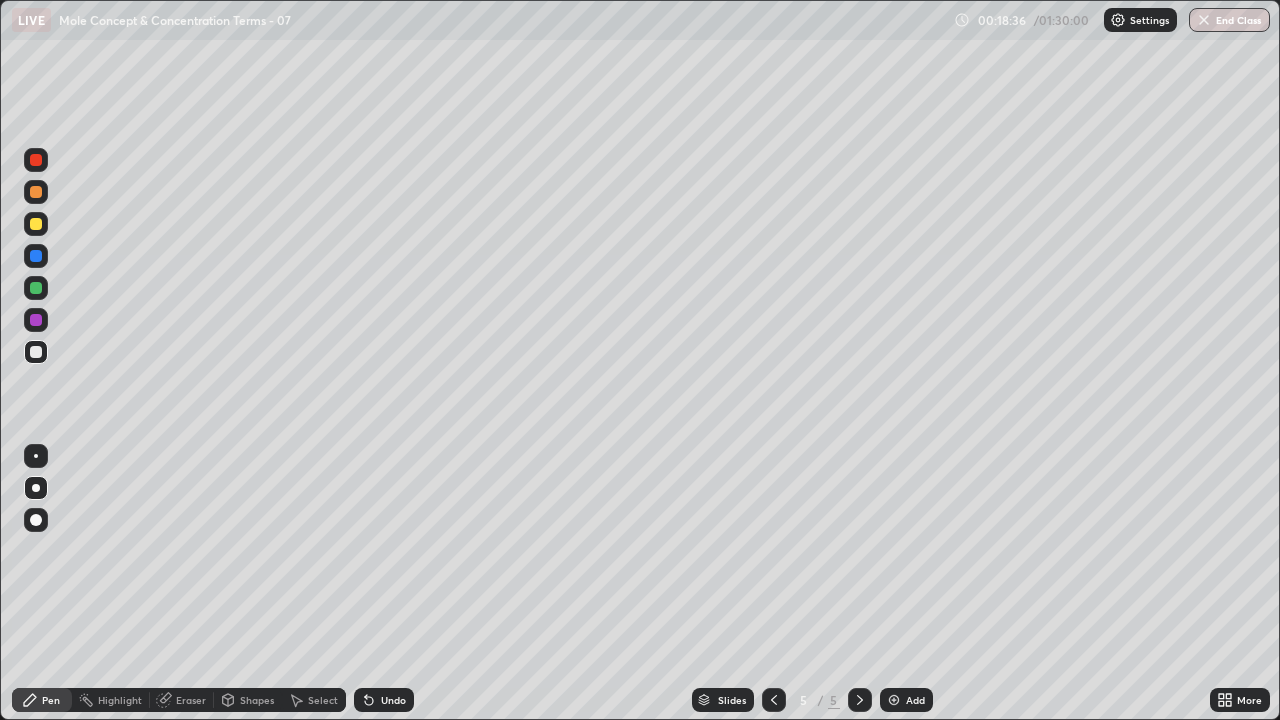 click at bounding box center (36, 320) 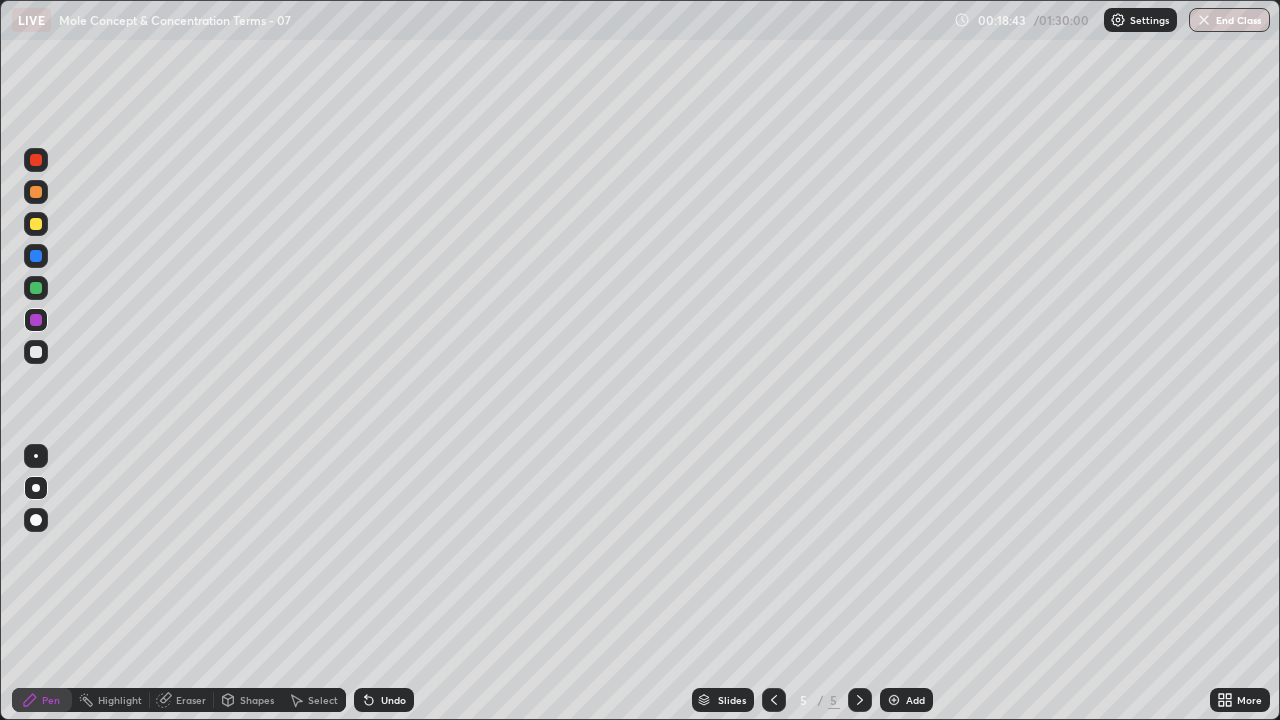 click at bounding box center [36, 288] 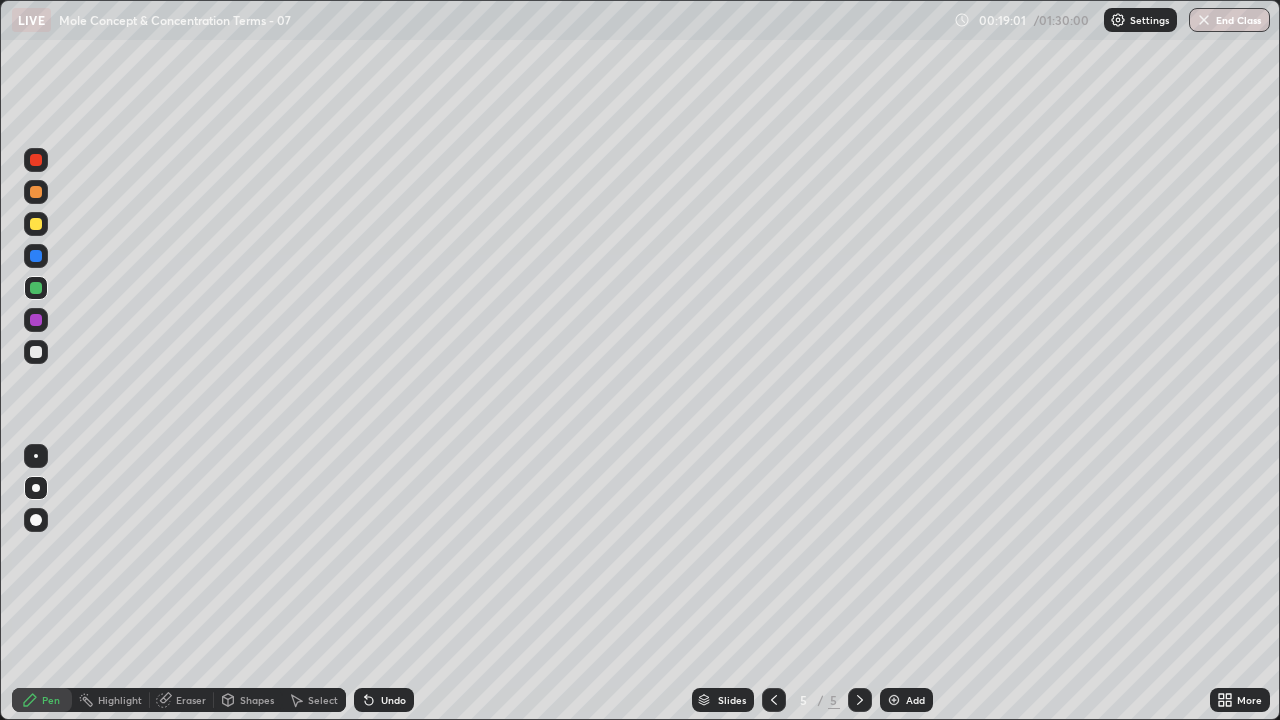 click at bounding box center (36, 352) 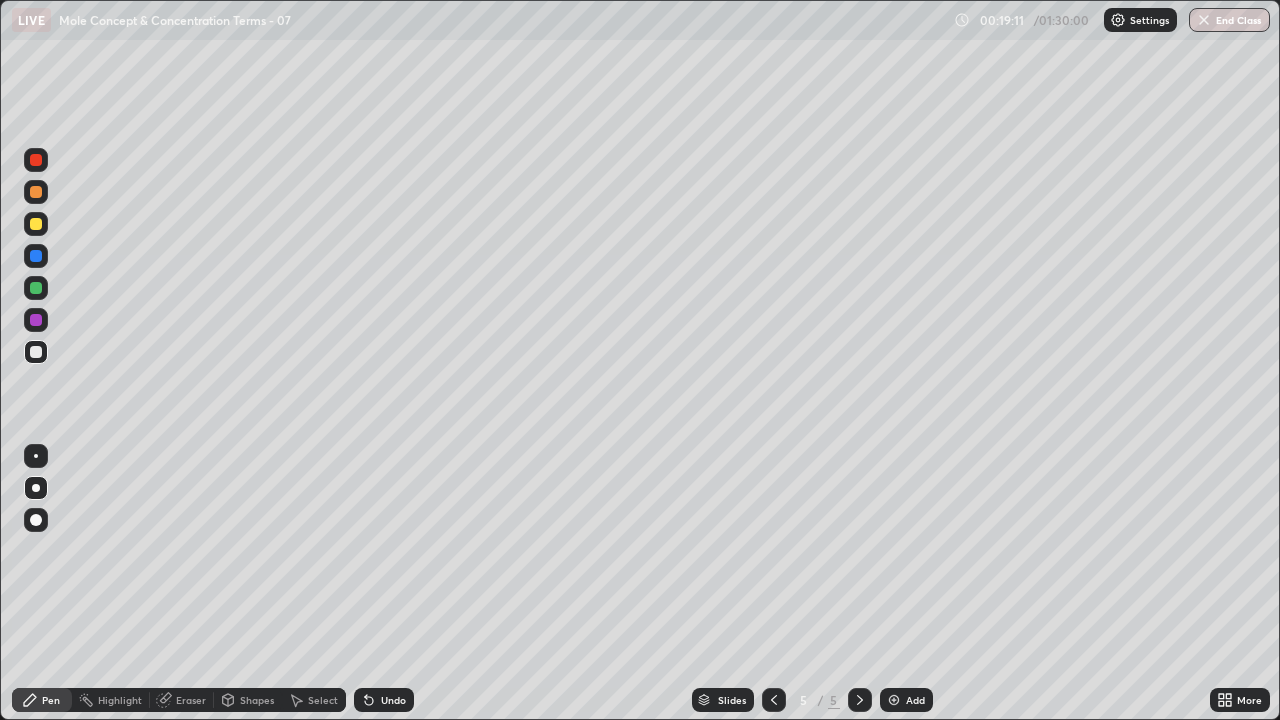 click at bounding box center (36, 224) 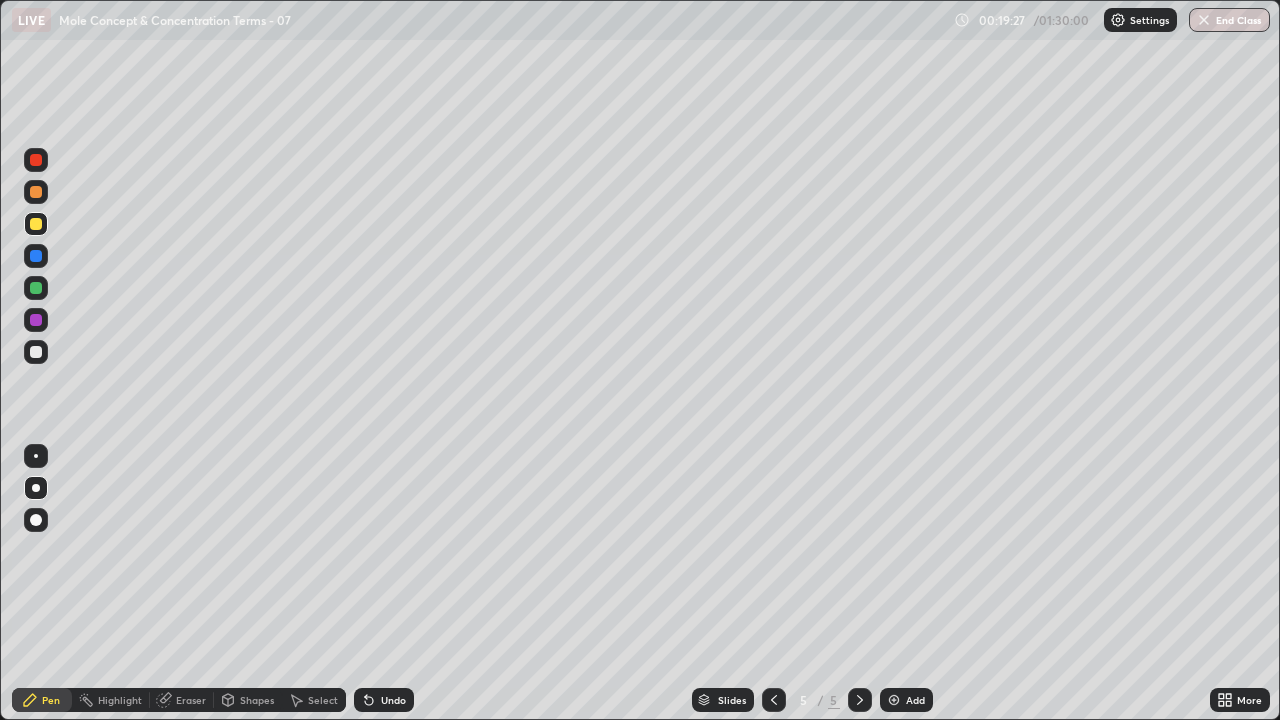 click at bounding box center (36, 256) 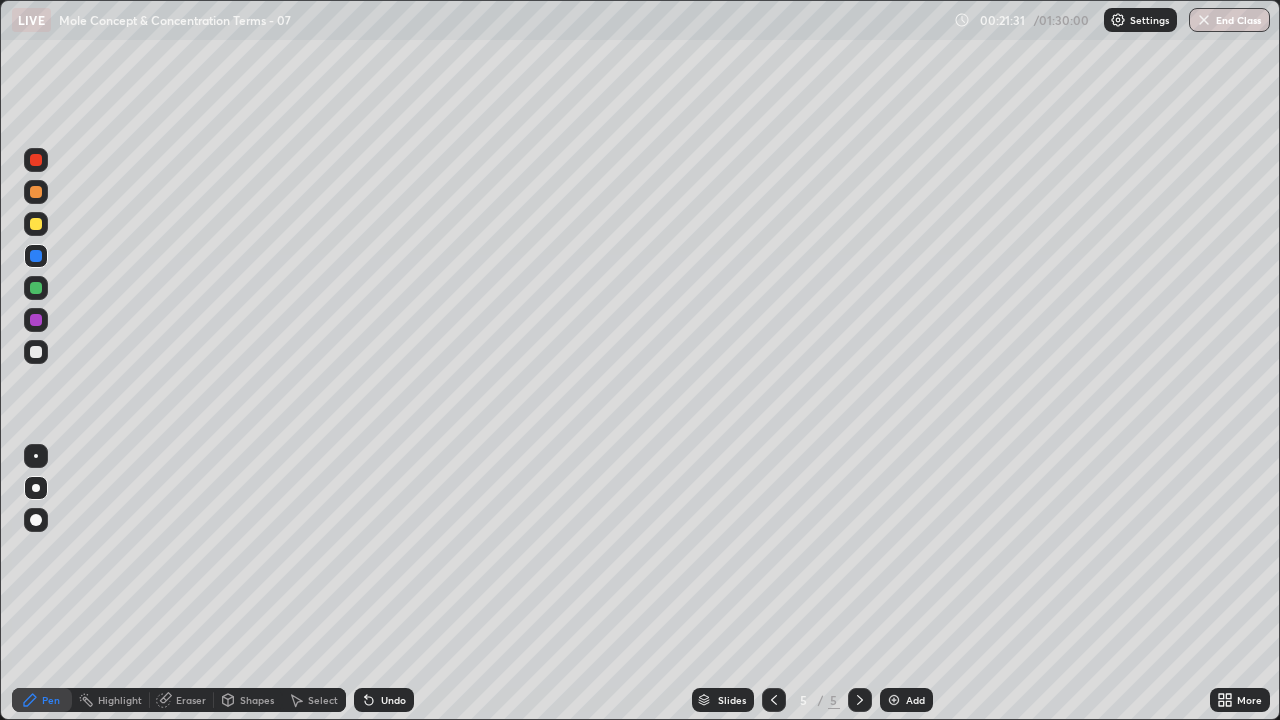 click at bounding box center (894, 700) 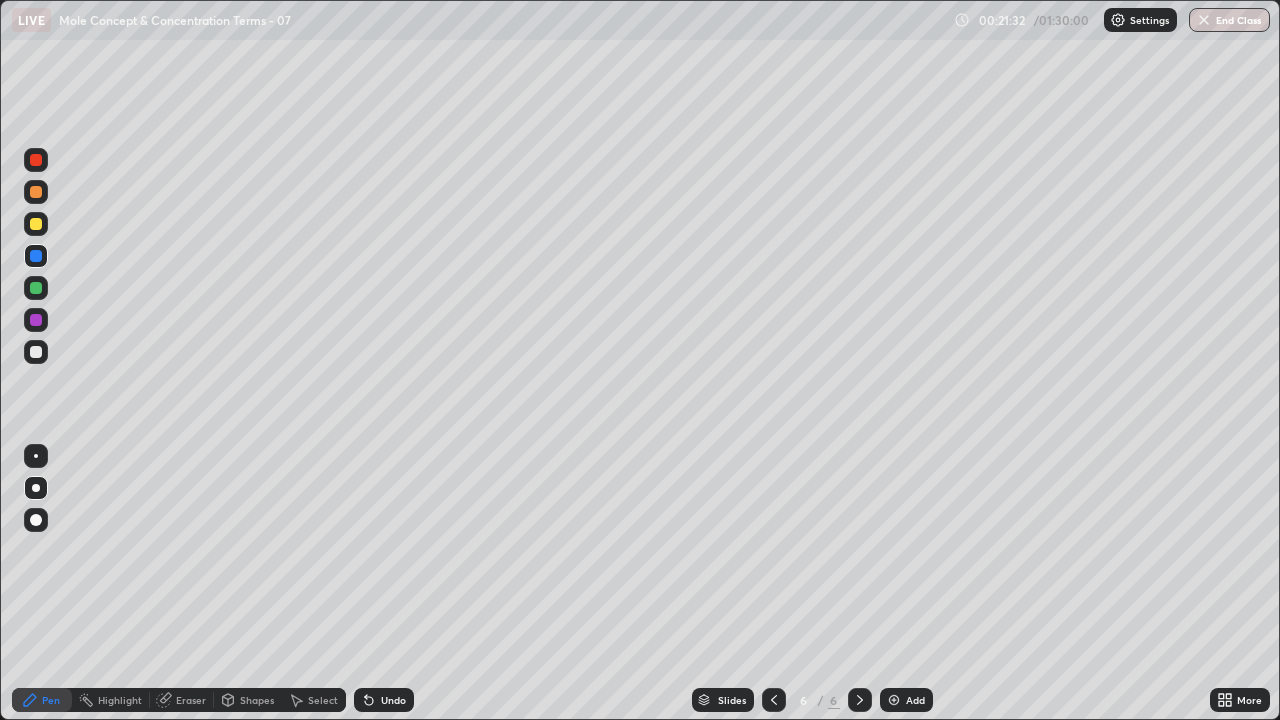 click at bounding box center (36, 192) 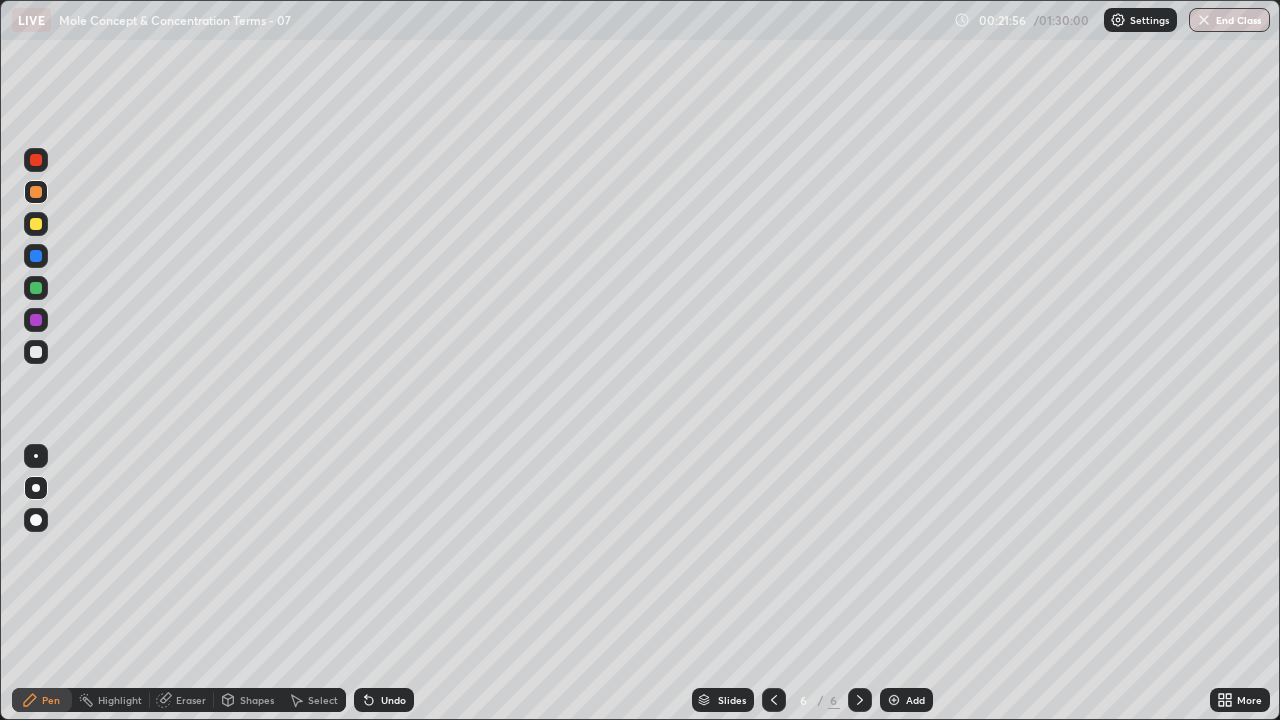 click at bounding box center [36, 352] 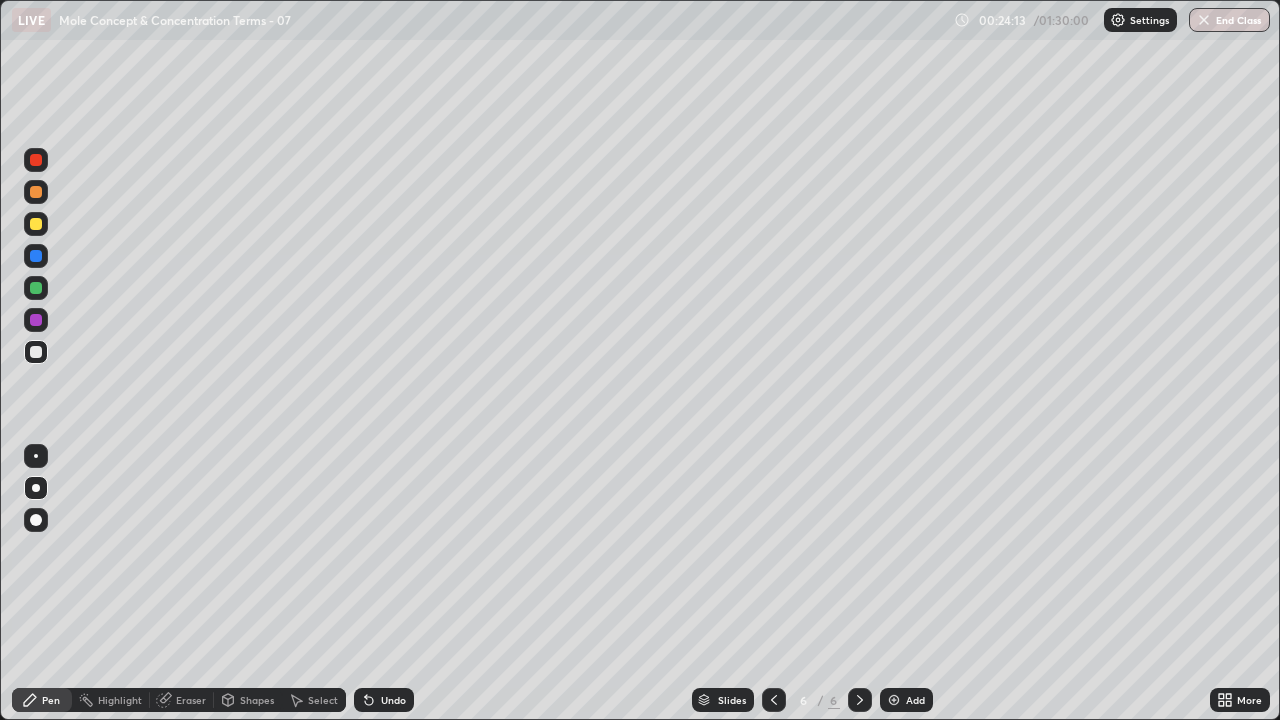 click on "Add" at bounding box center (906, 700) 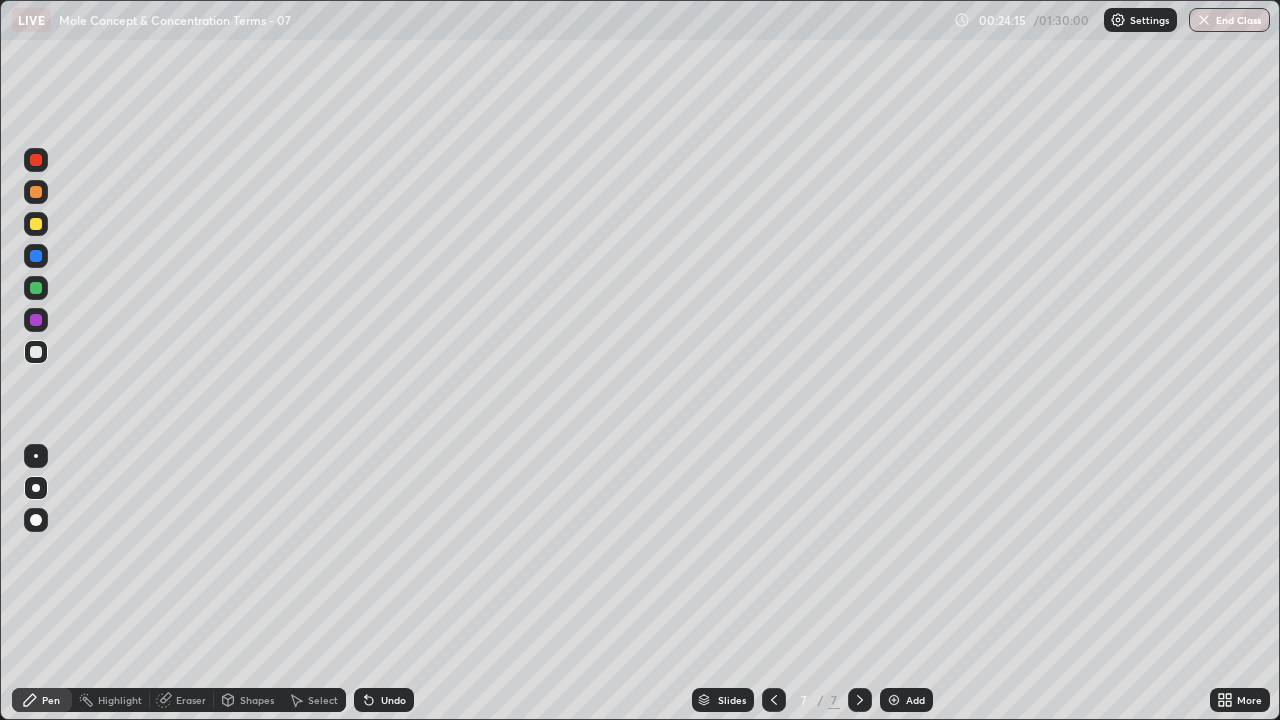 click at bounding box center [36, 192] 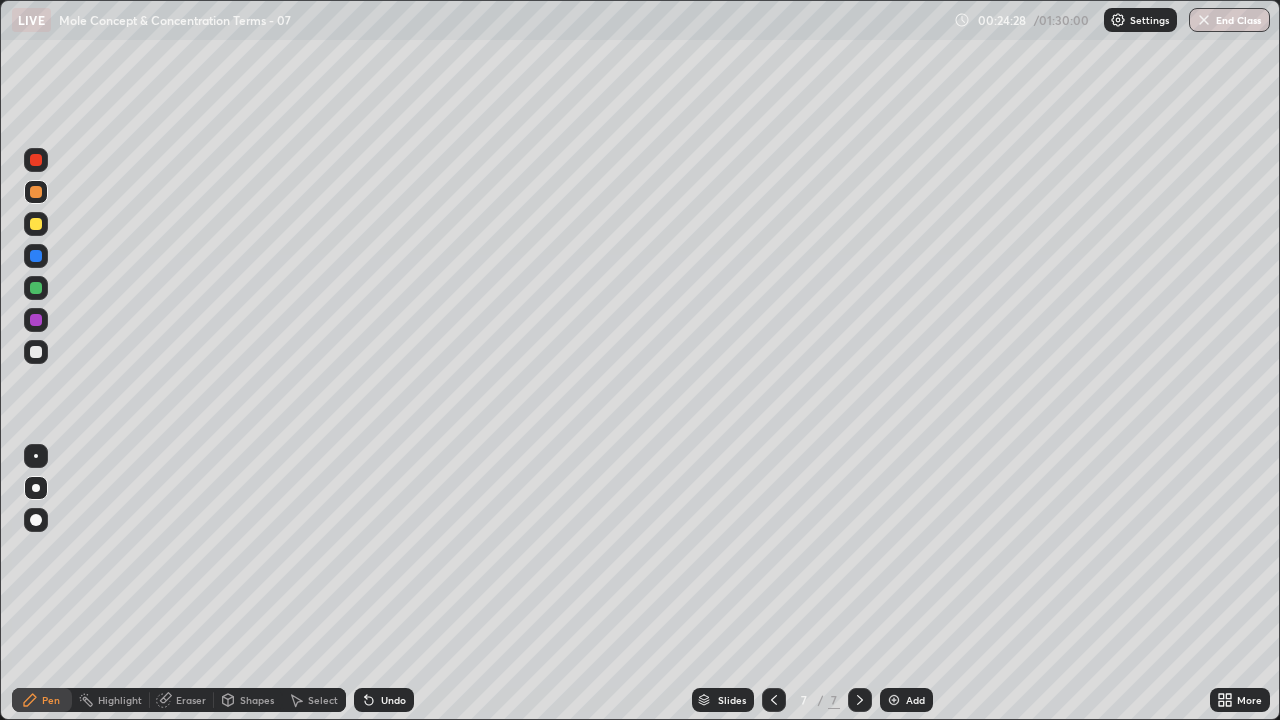 click at bounding box center (36, 352) 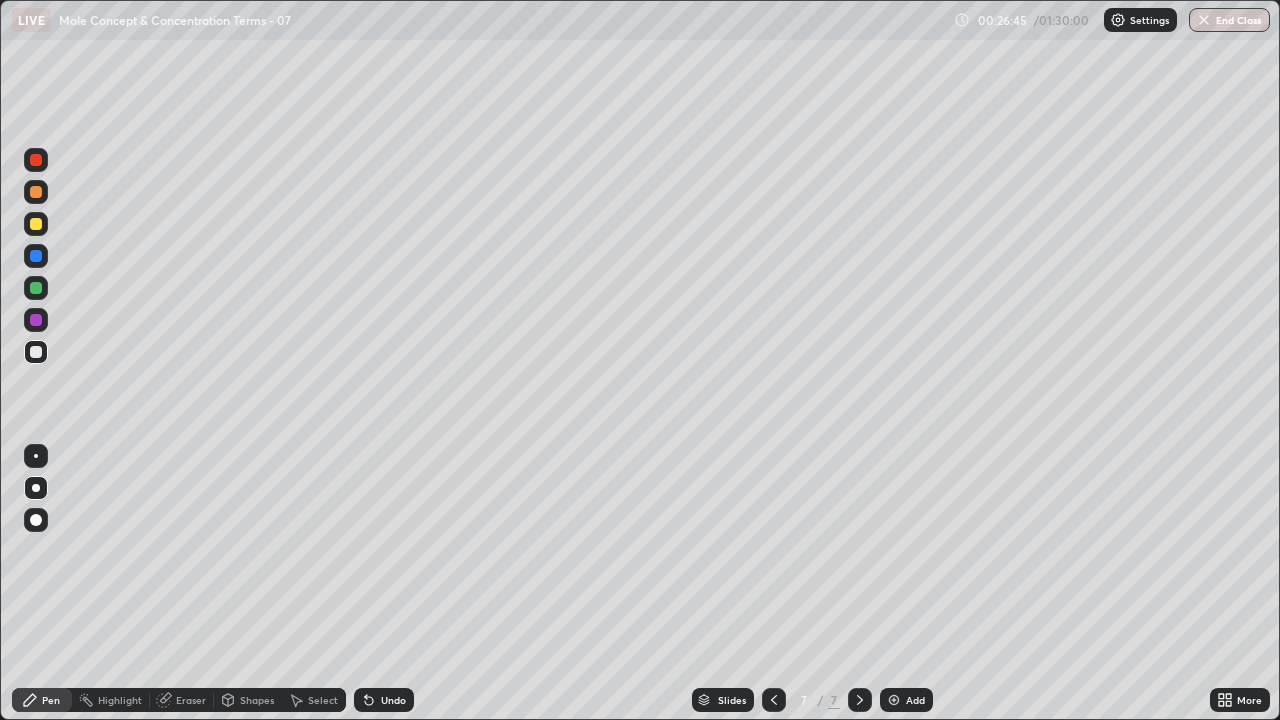 click on "Undo" at bounding box center (393, 700) 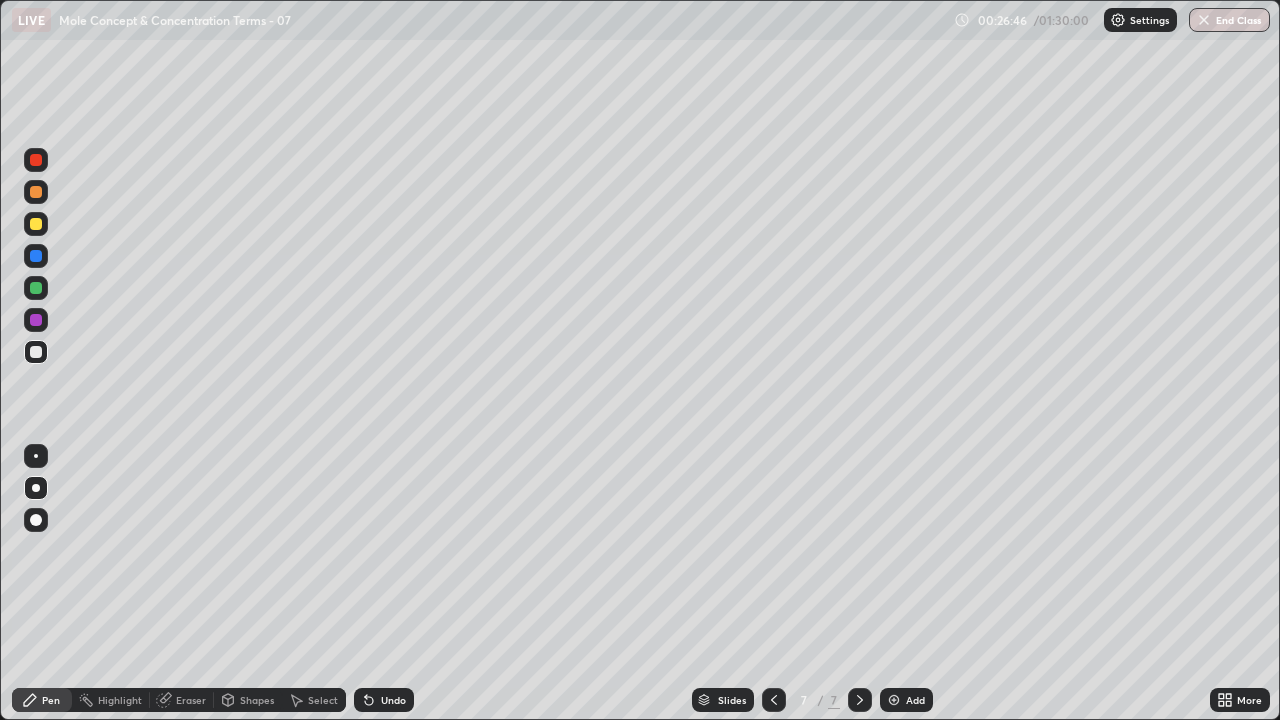 click on "Undo" at bounding box center (384, 700) 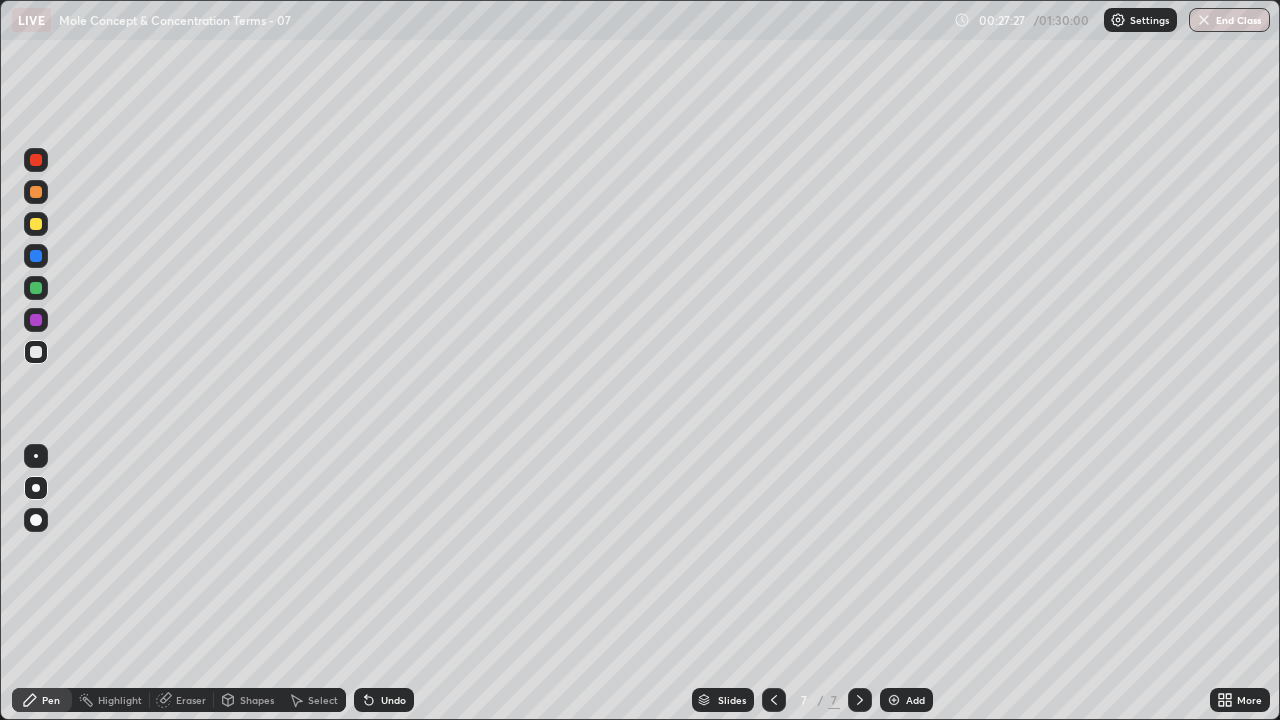 click on "Eraser" at bounding box center (191, 700) 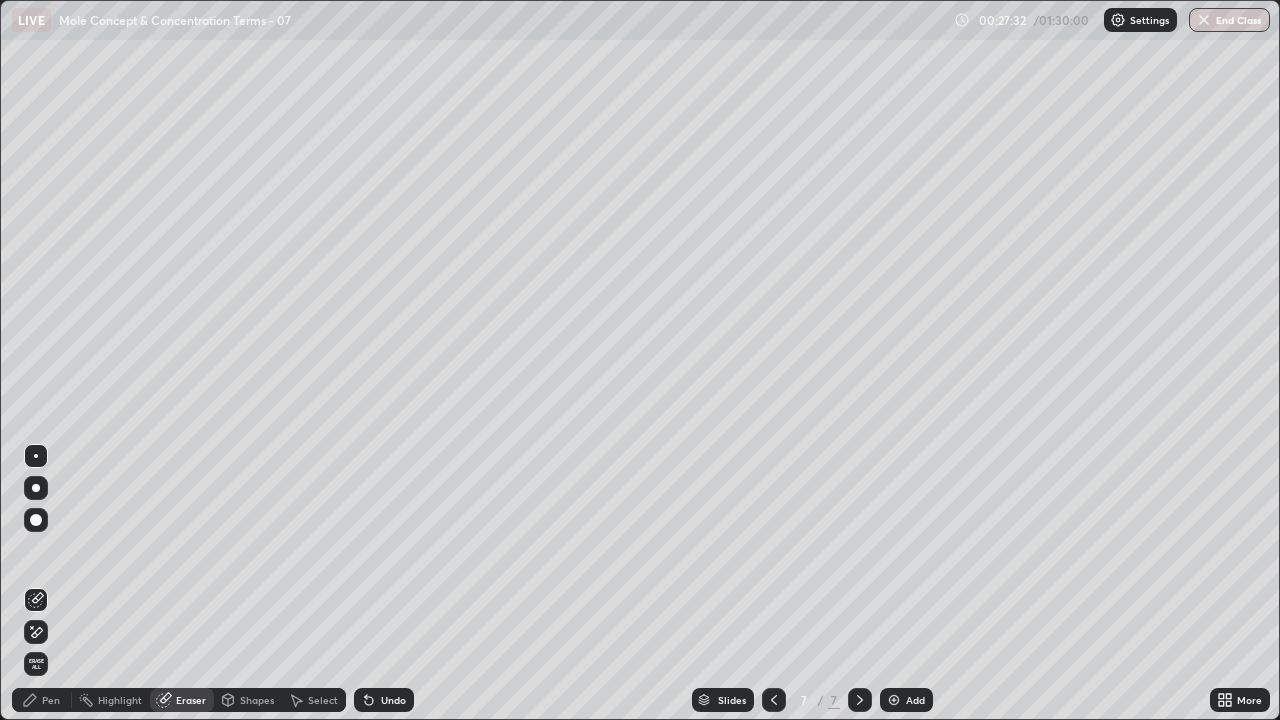 click on "Pen" at bounding box center (42, 700) 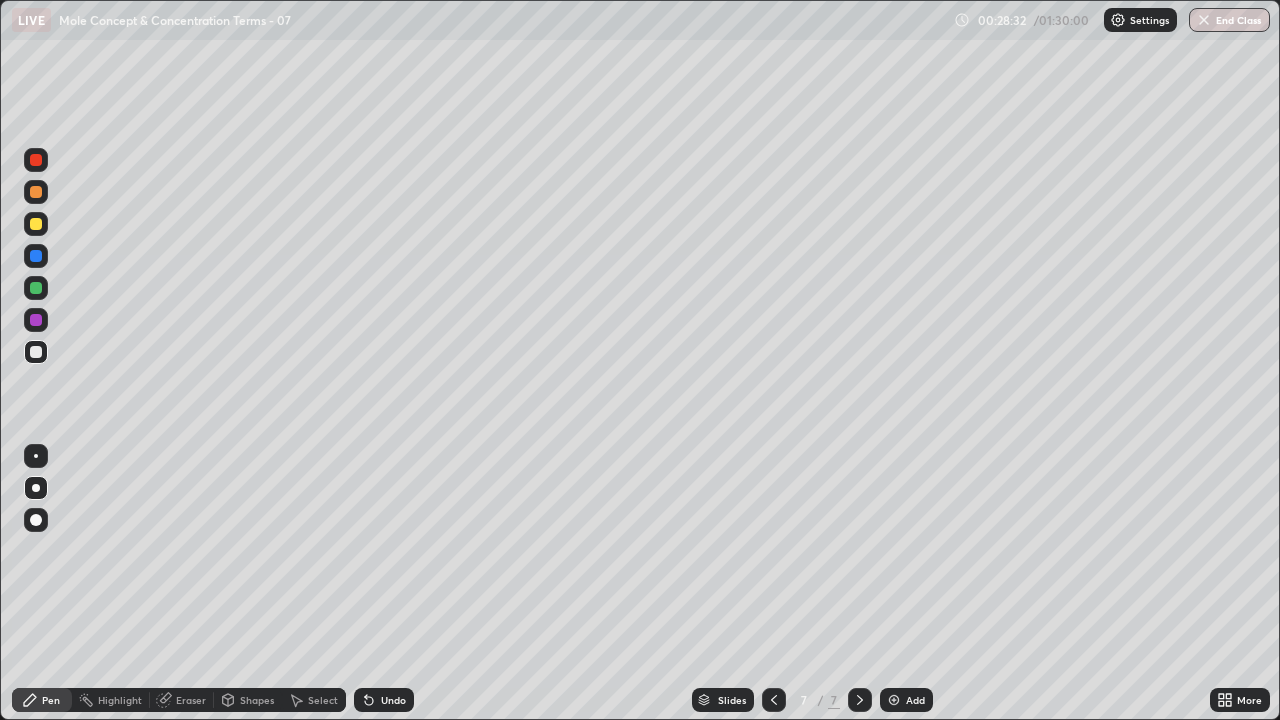 click at bounding box center [36, 256] 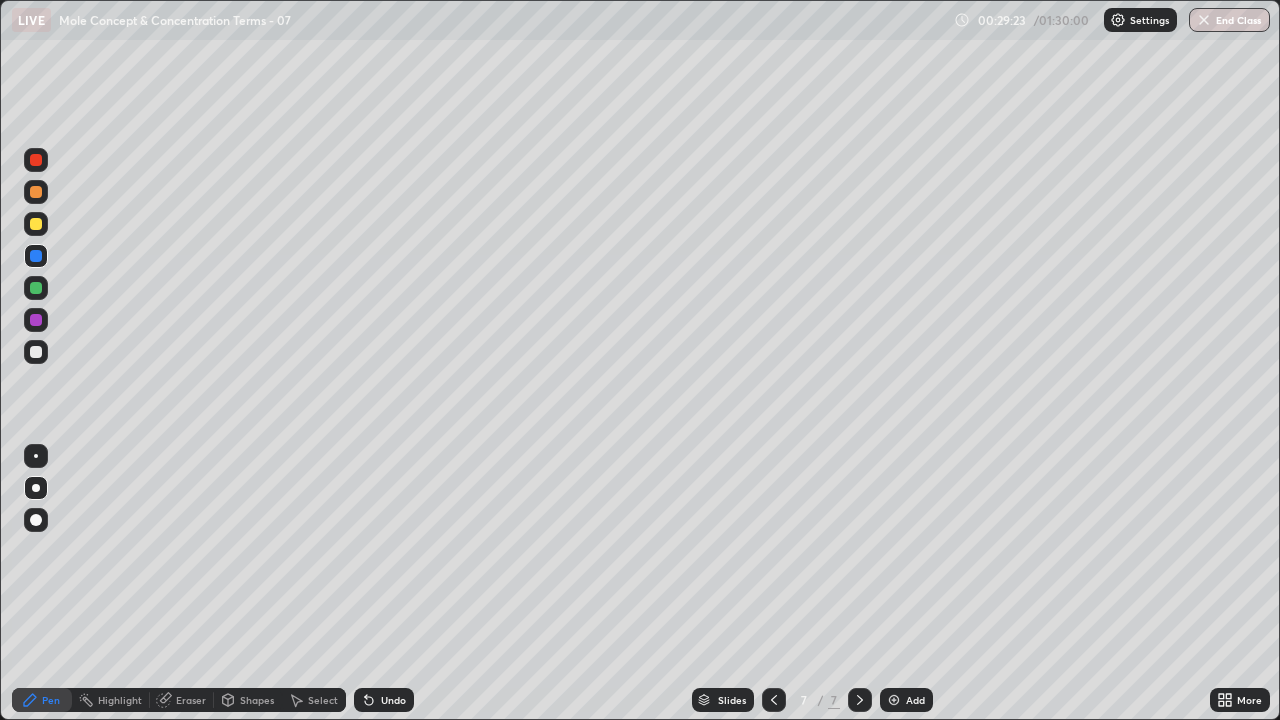 click at bounding box center (36, 288) 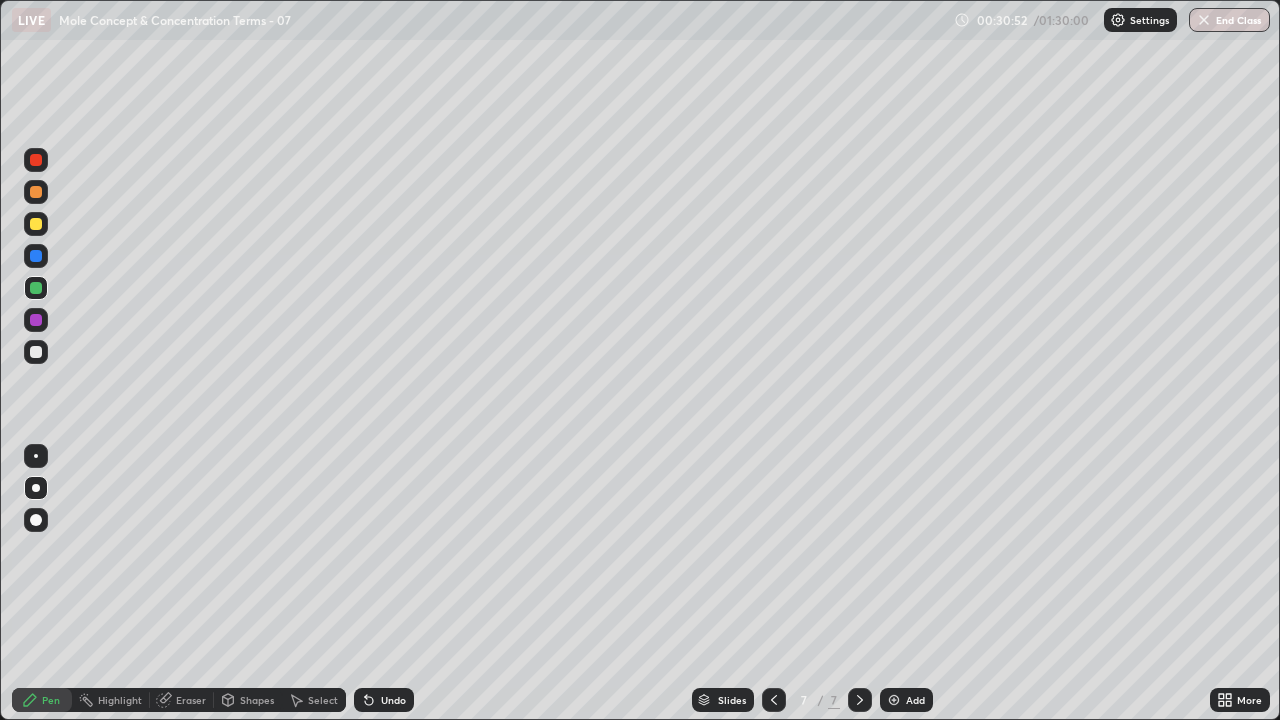 click at bounding box center [36, 224] 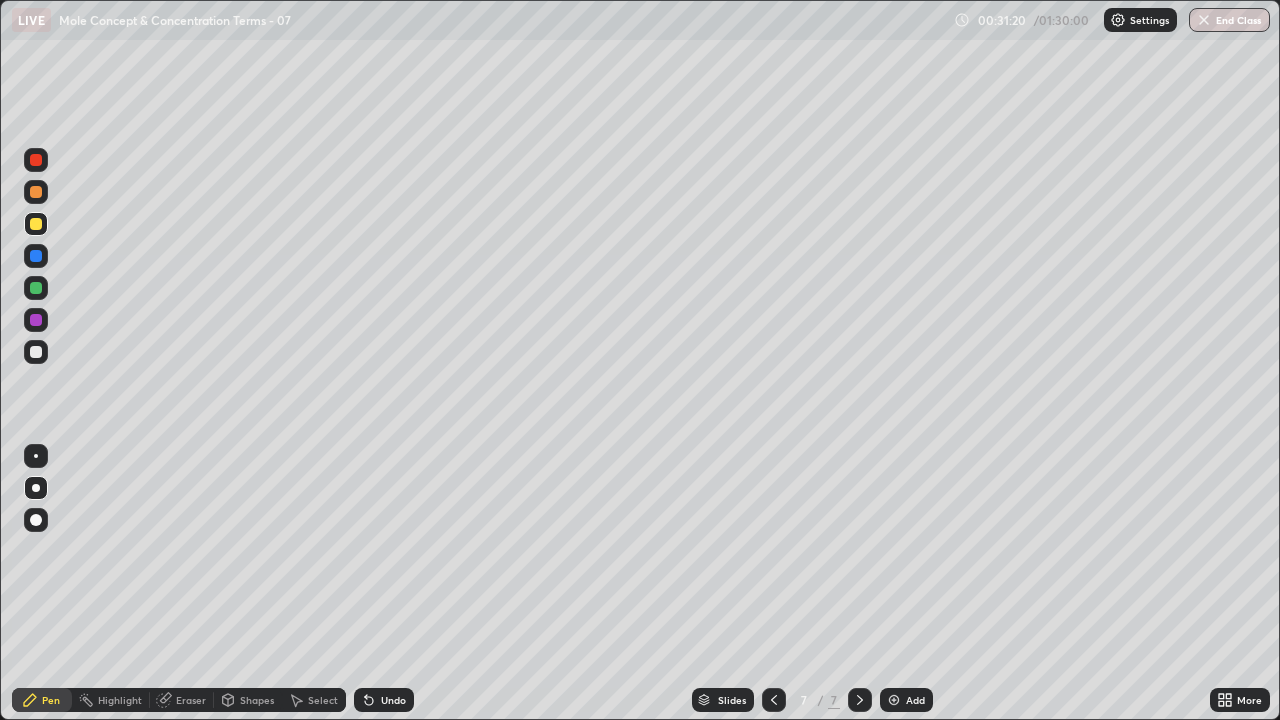 click on "Add" at bounding box center [915, 700] 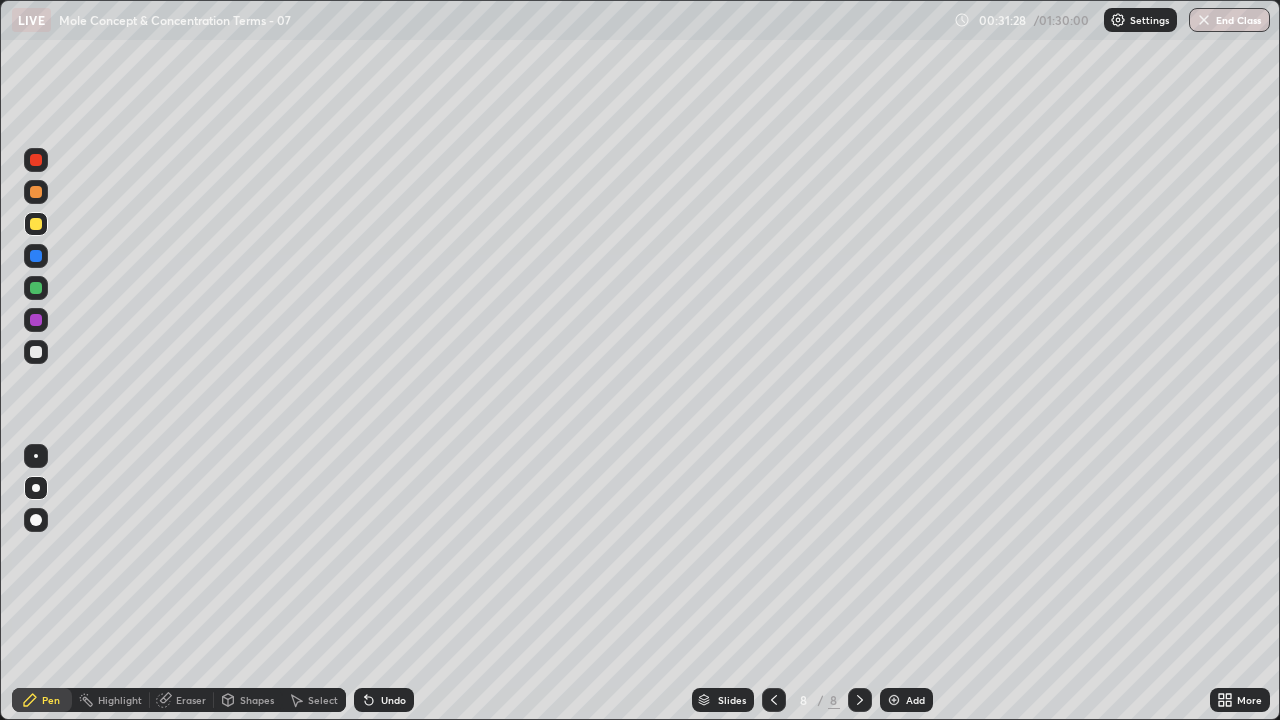 click at bounding box center (36, 352) 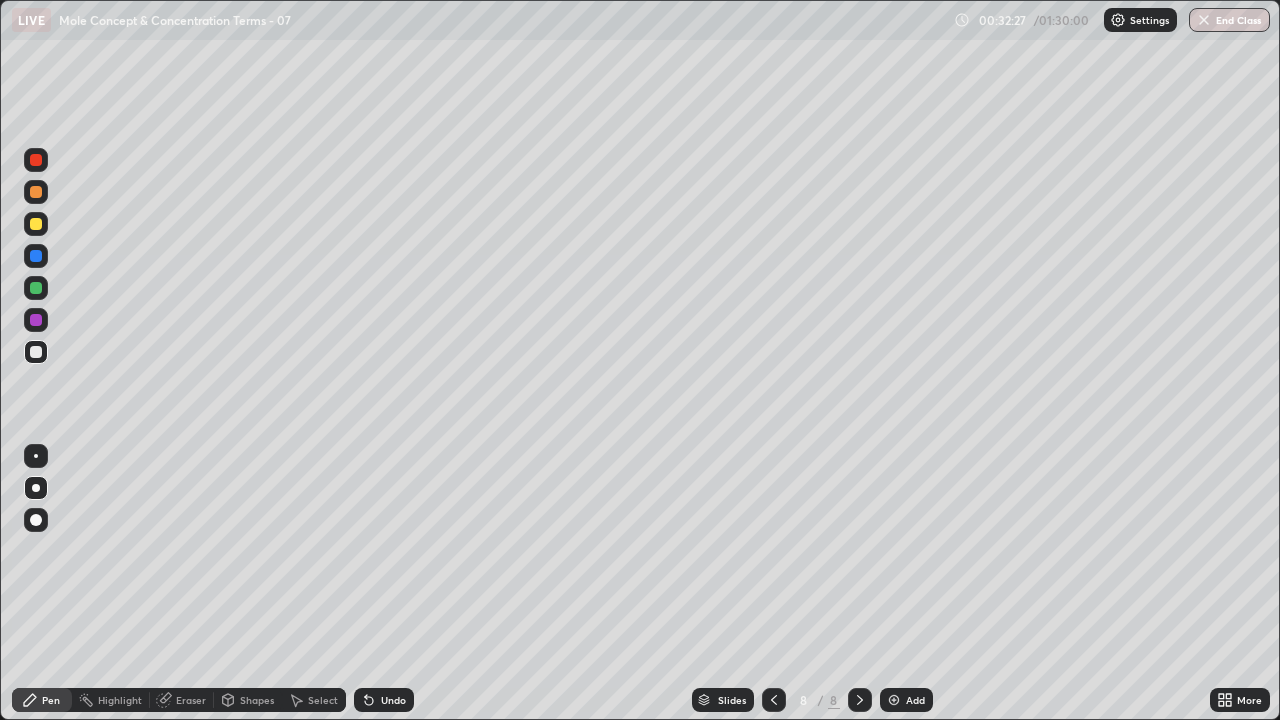click 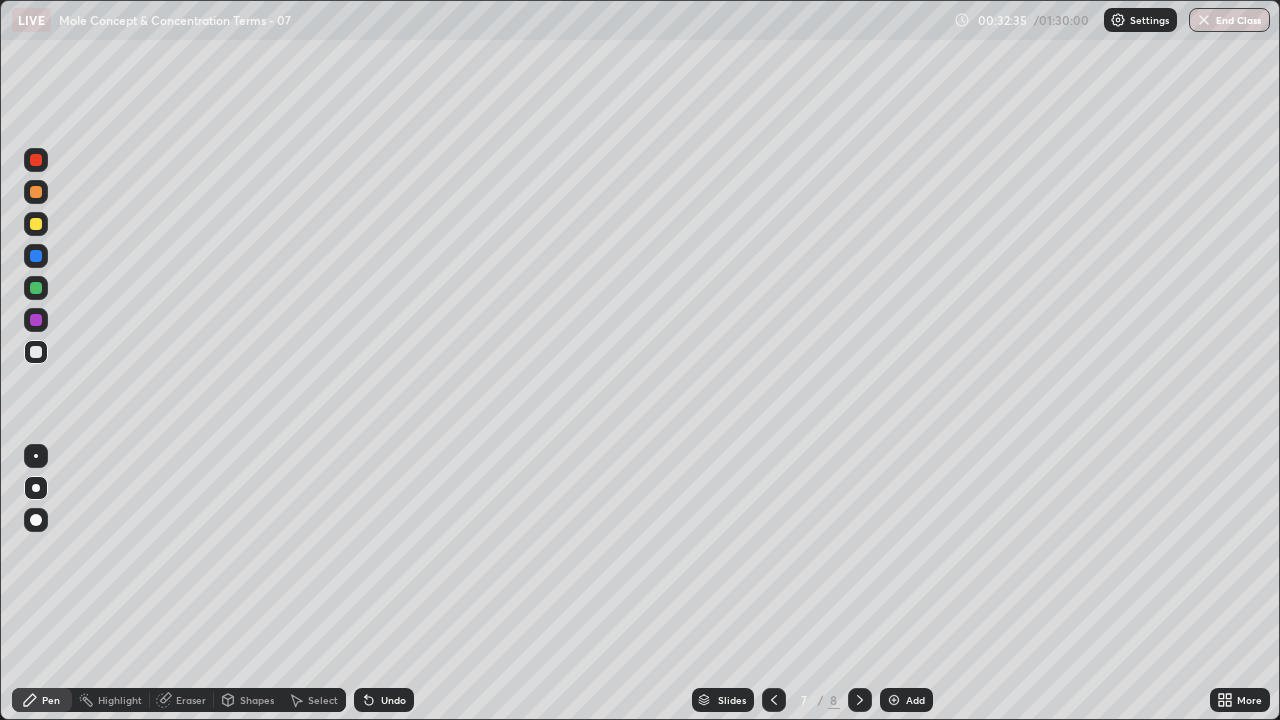 click 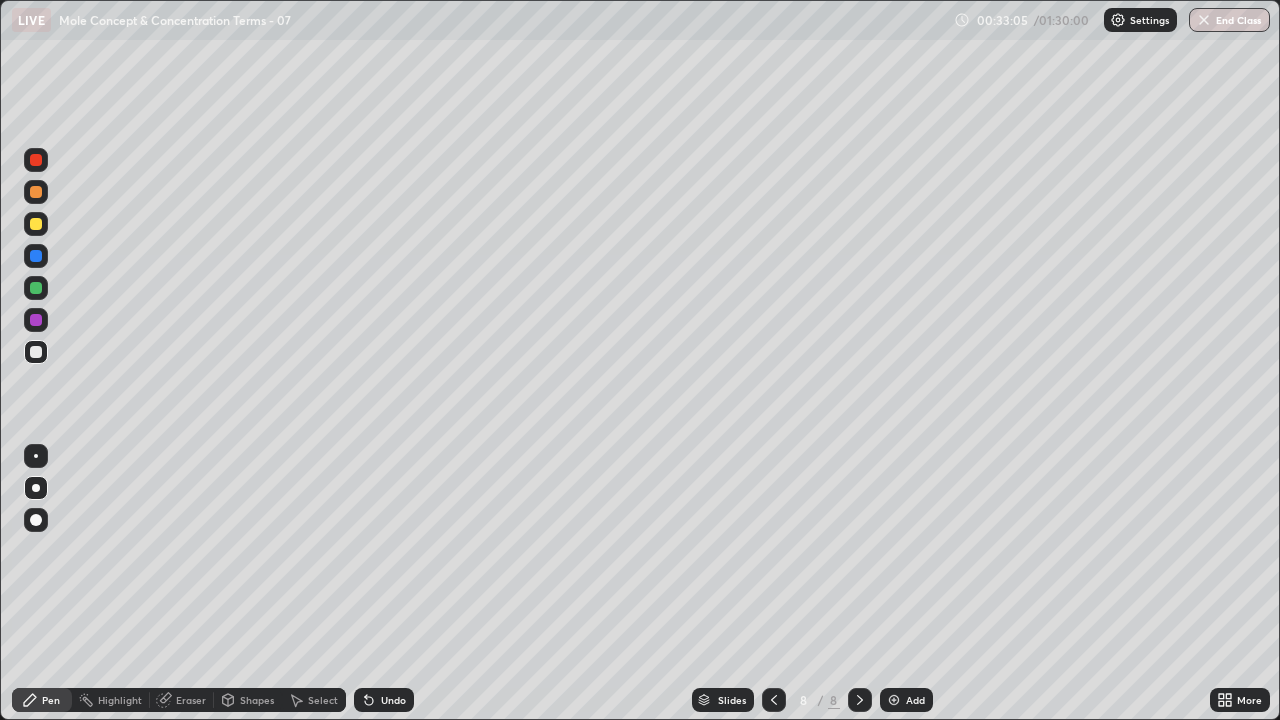 click at bounding box center (36, 288) 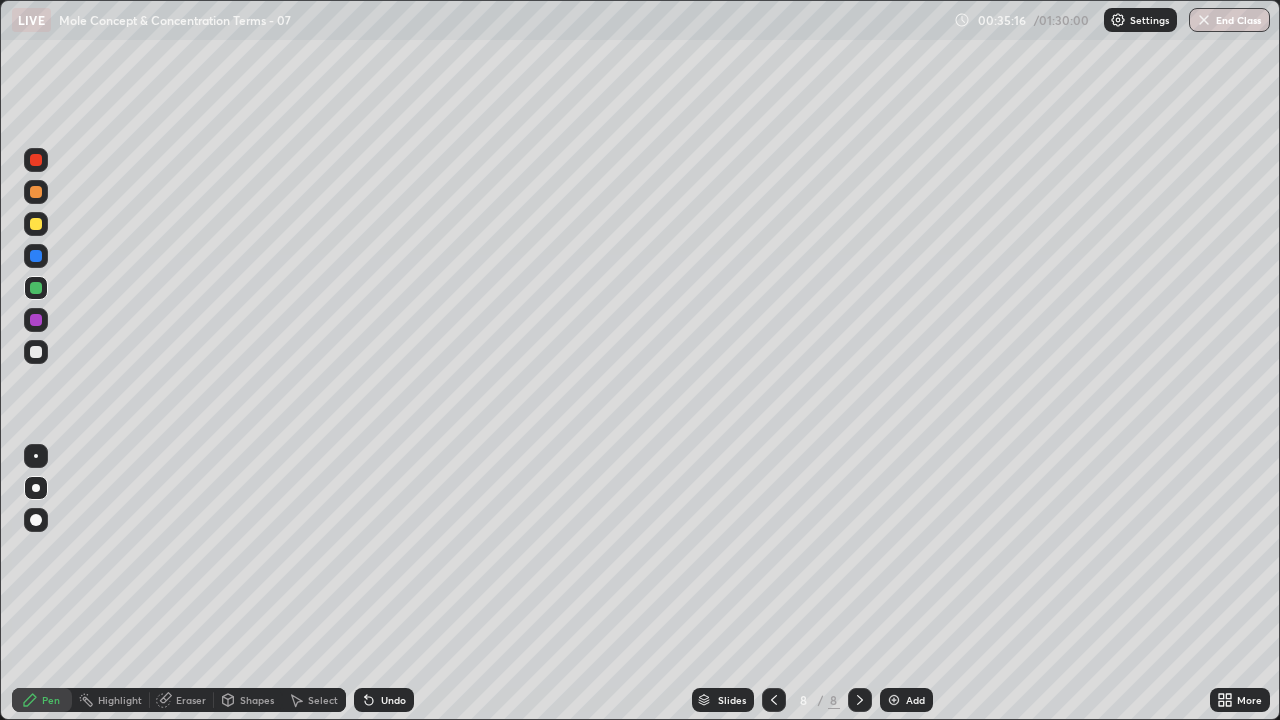 click on "Add" at bounding box center (906, 700) 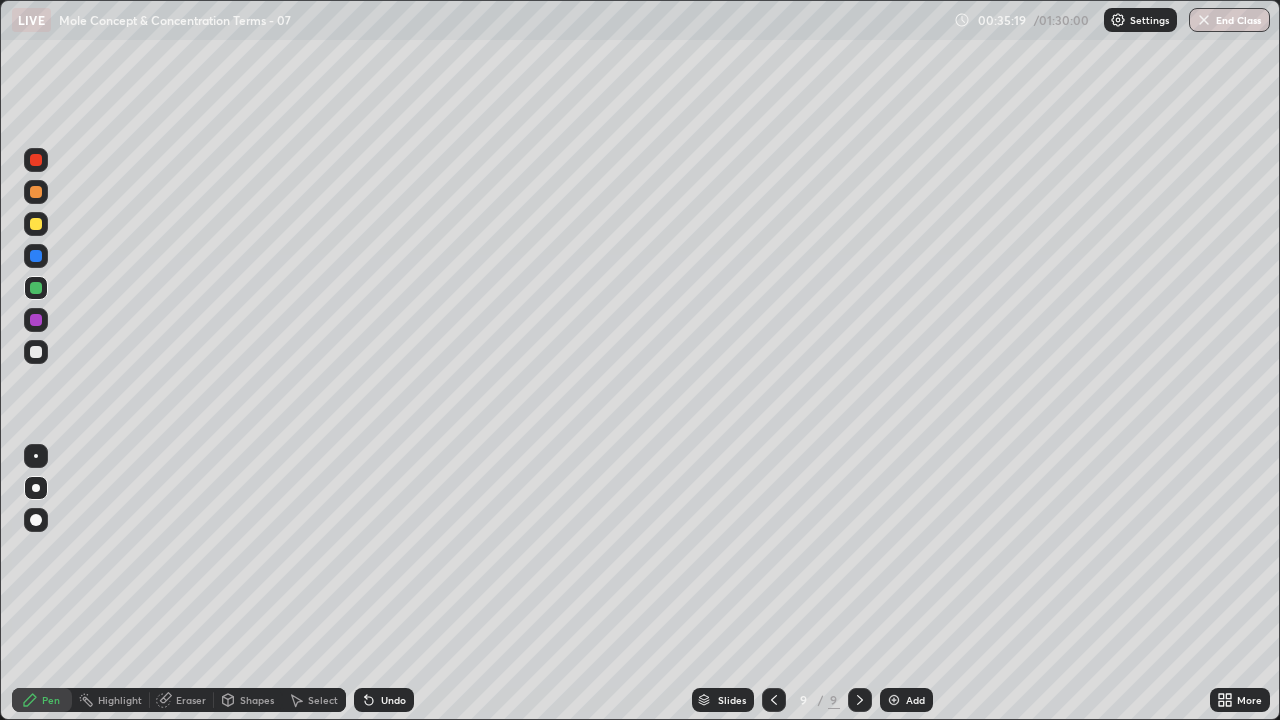click at bounding box center [36, 192] 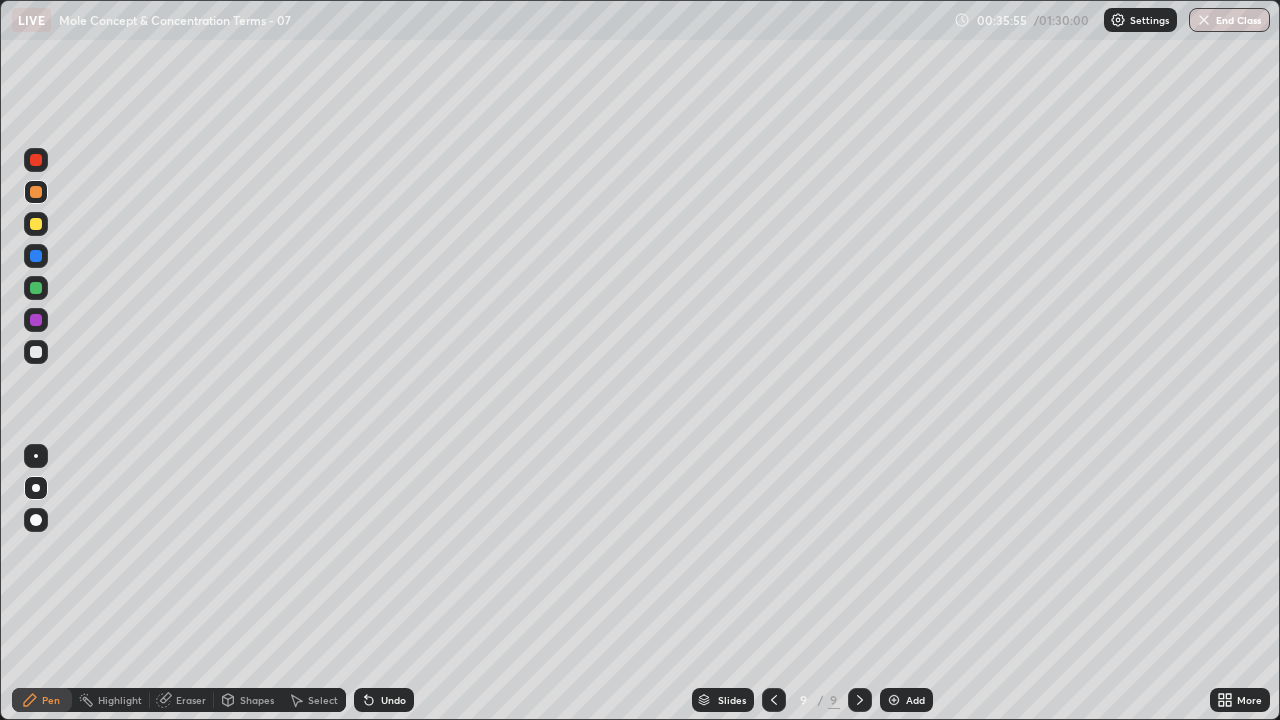 click at bounding box center (36, 224) 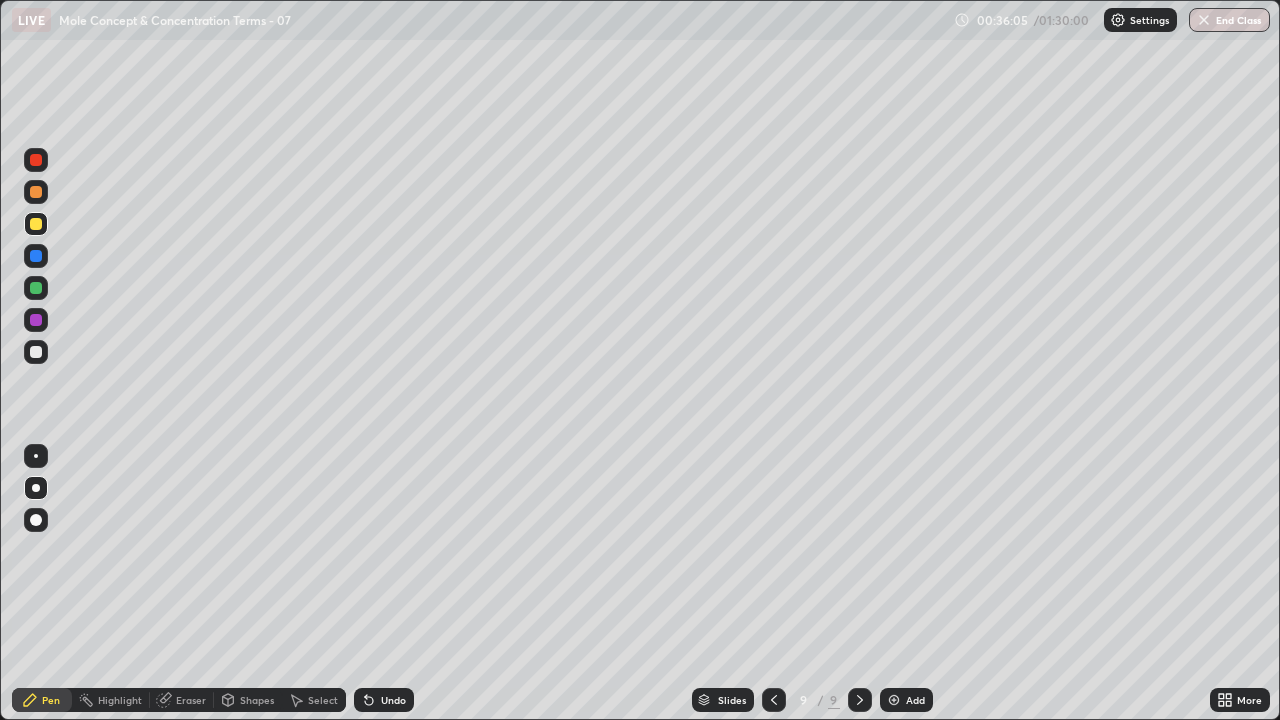 click at bounding box center (36, 352) 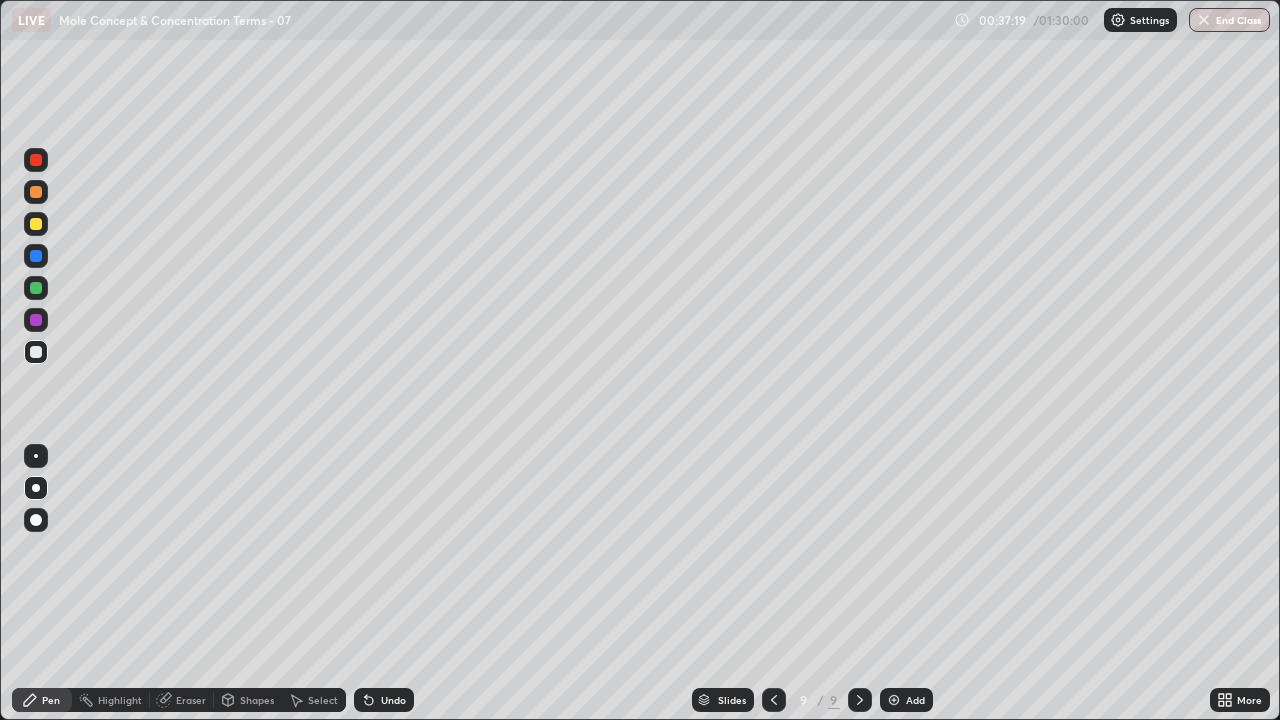 click at bounding box center [36, 256] 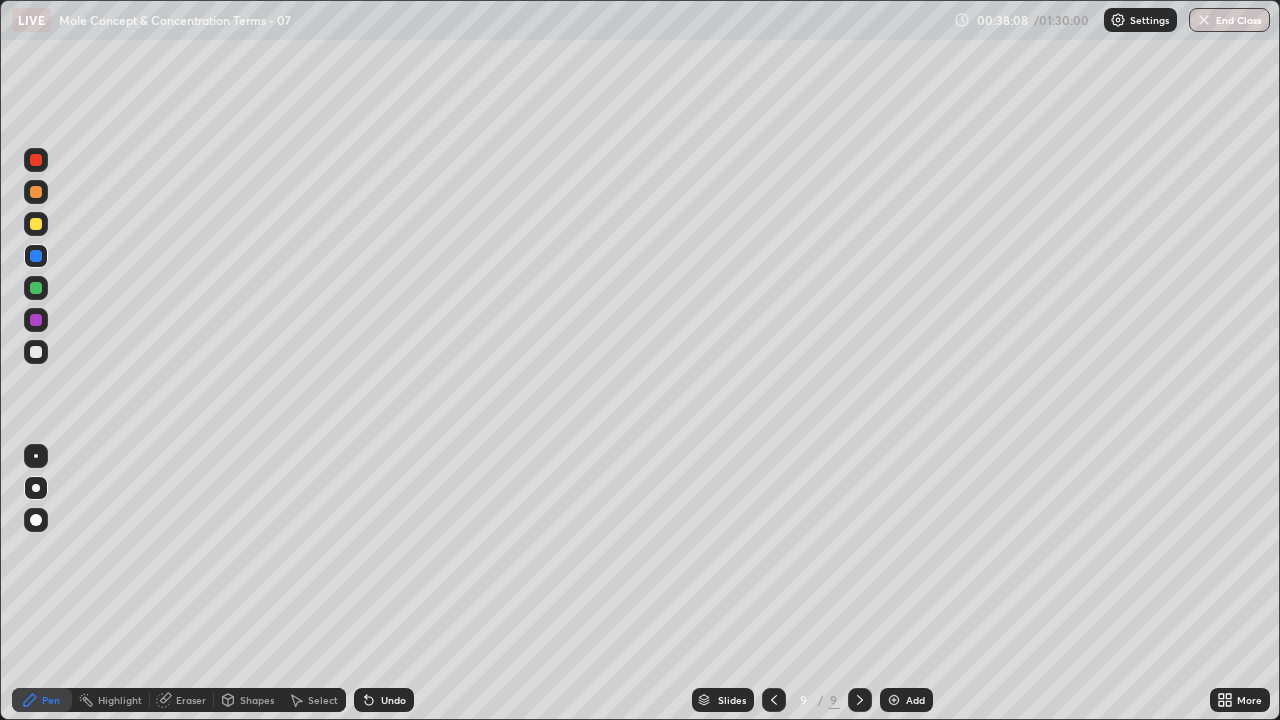 click on "Undo" at bounding box center (380, 700) 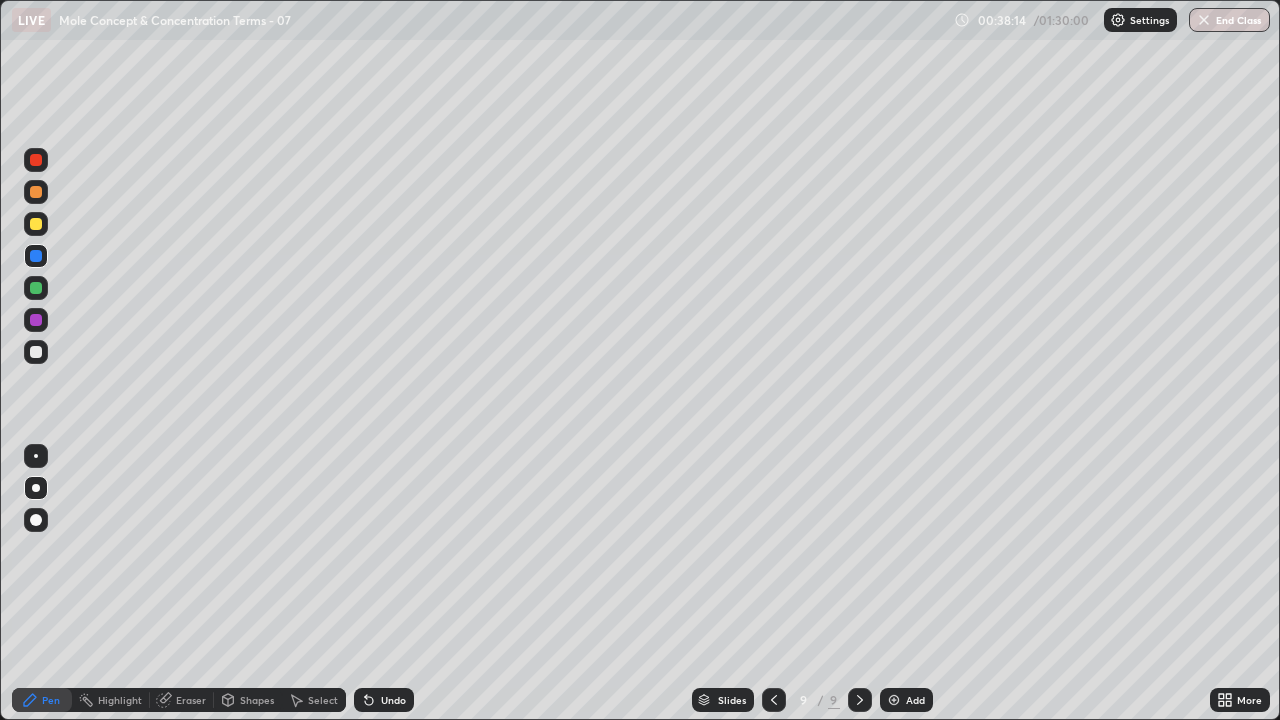 click at bounding box center (36, 352) 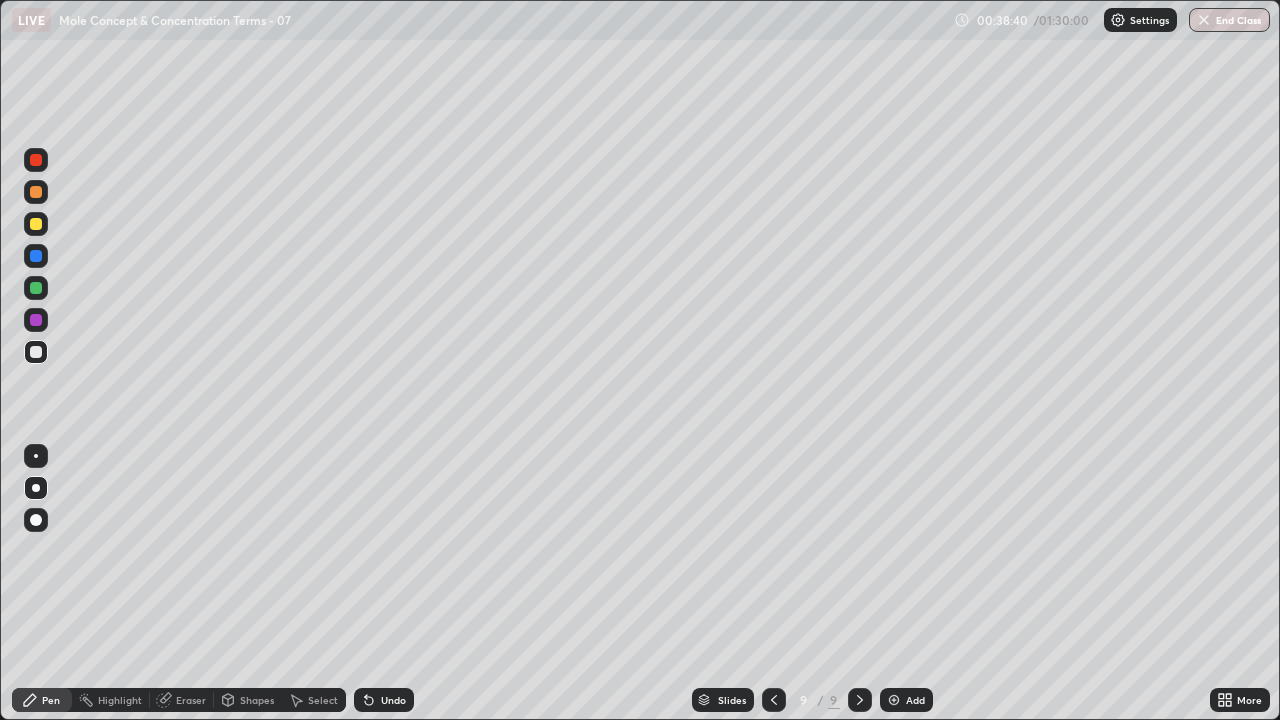 click at bounding box center [36, 288] 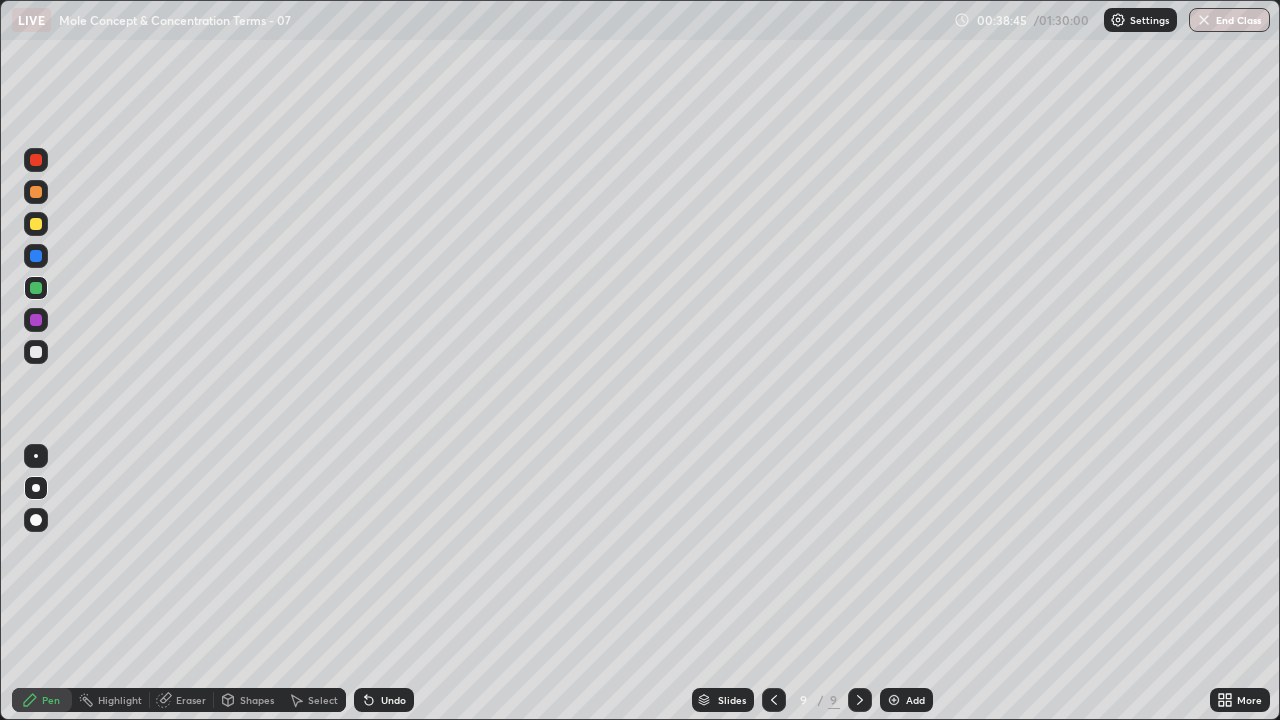click on "Undo" at bounding box center (393, 700) 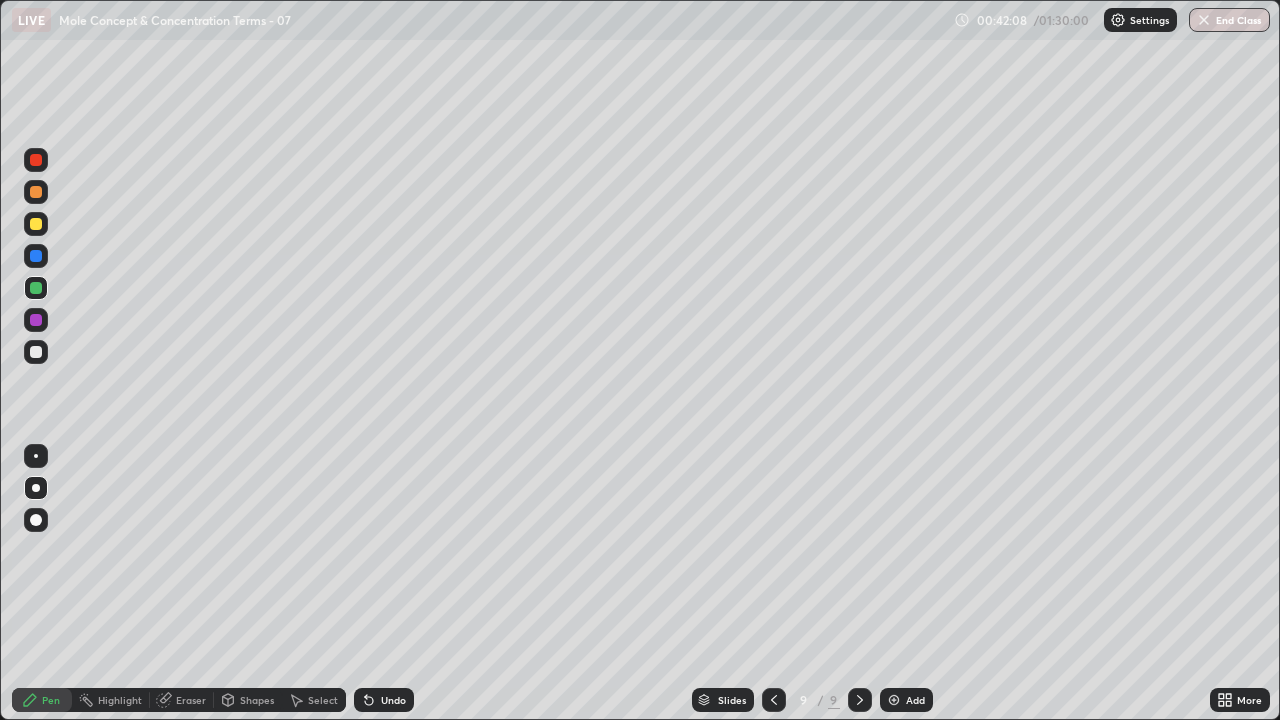 click on "Add" at bounding box center (915, 700) 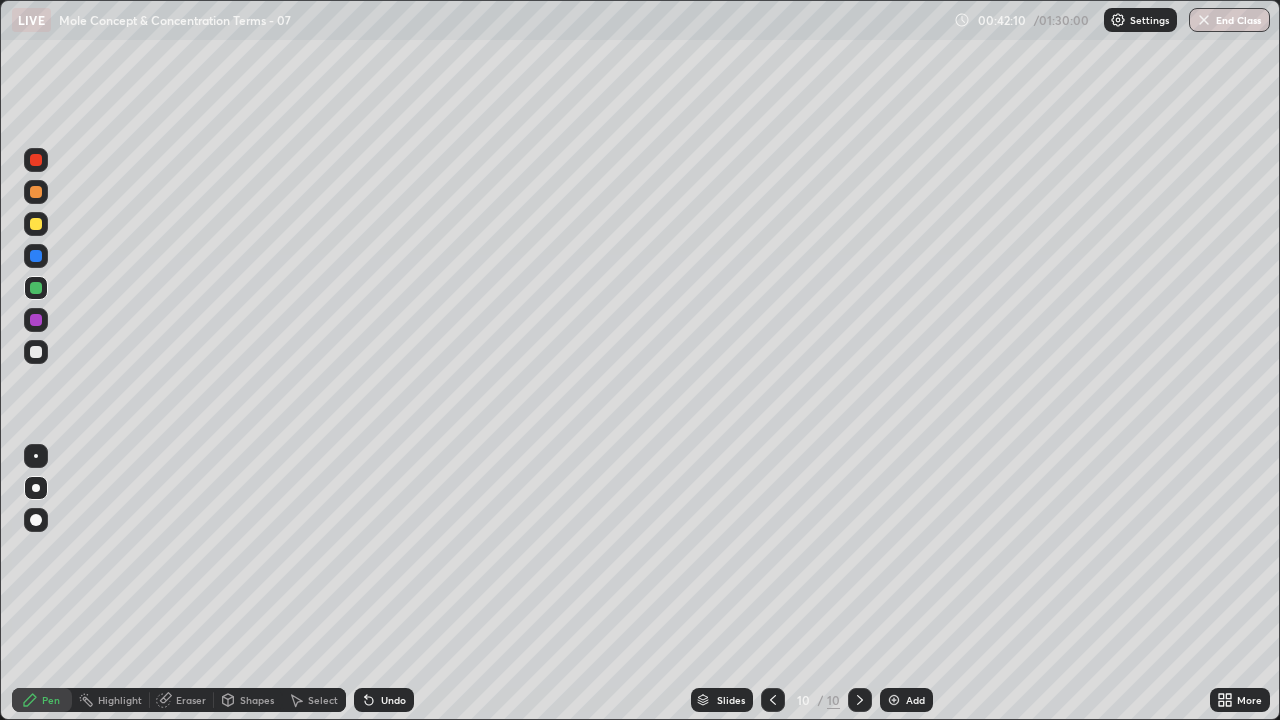 click at bounding box center [36, 352] 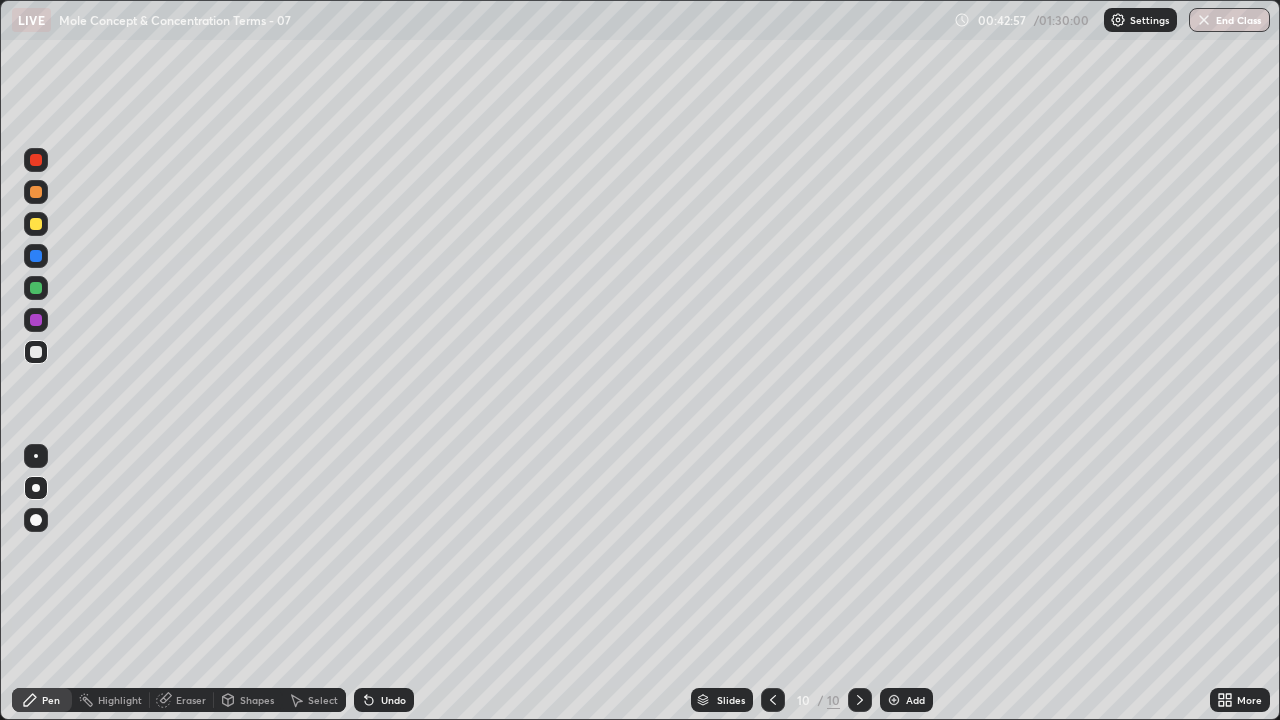 click at bounding box center (36, 224) 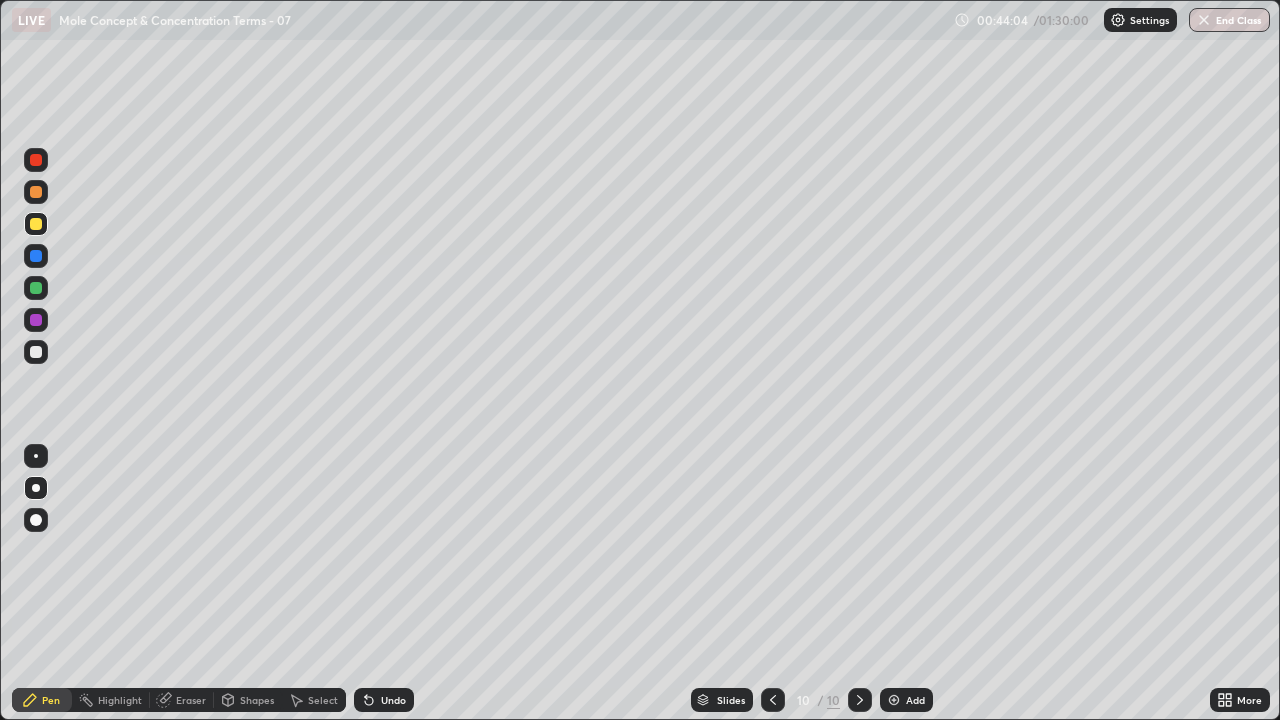 click at bounding box center (36, 288) 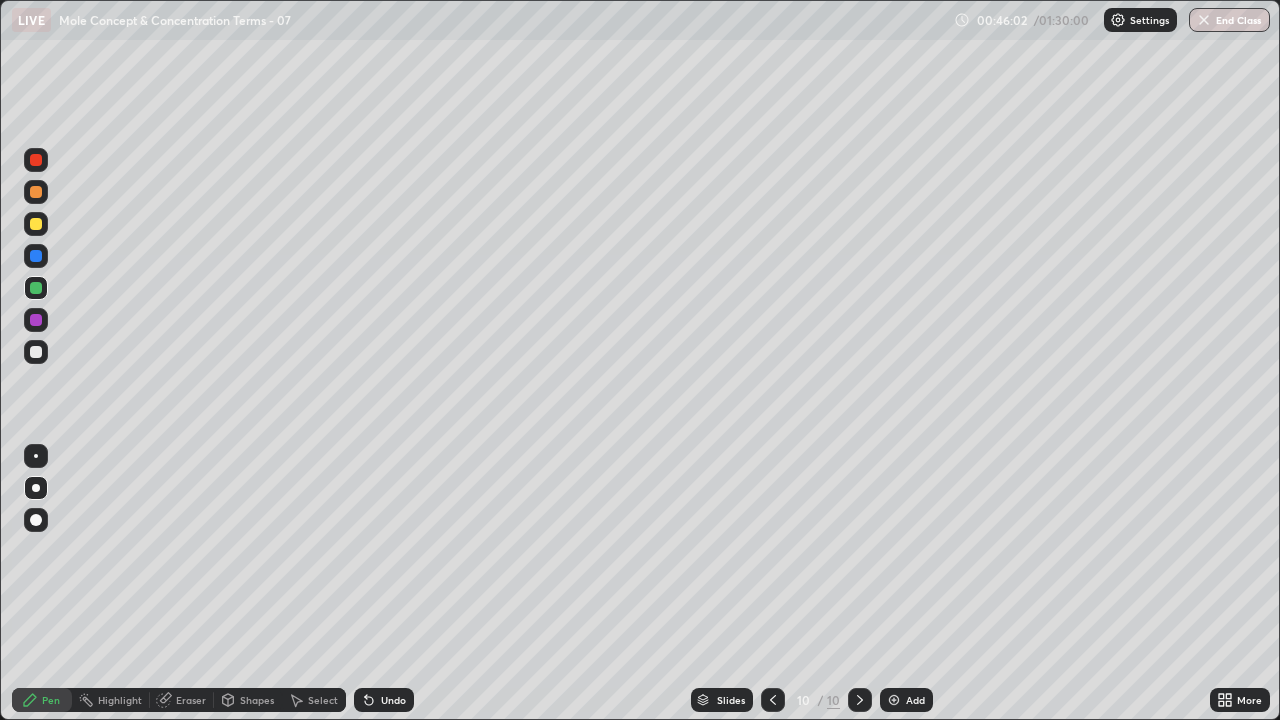 click at bounding box center [36, 320] 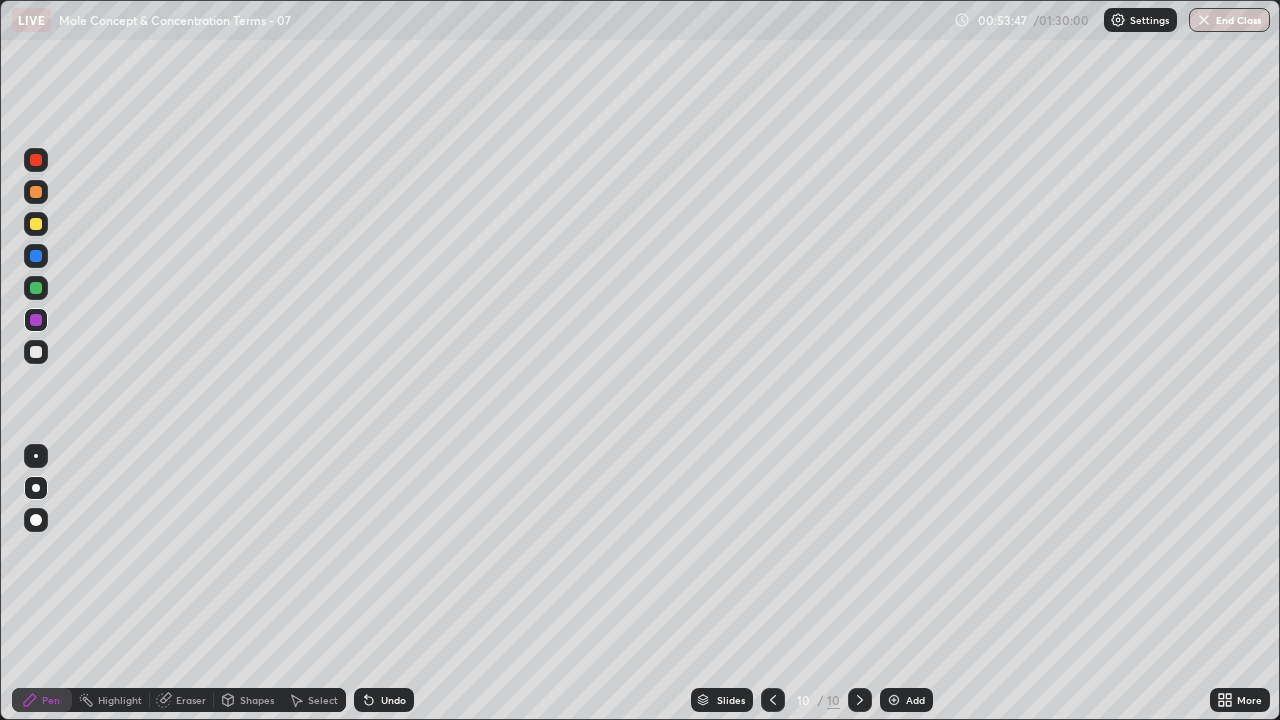 click on "Add" at bounding box center (906, 700) 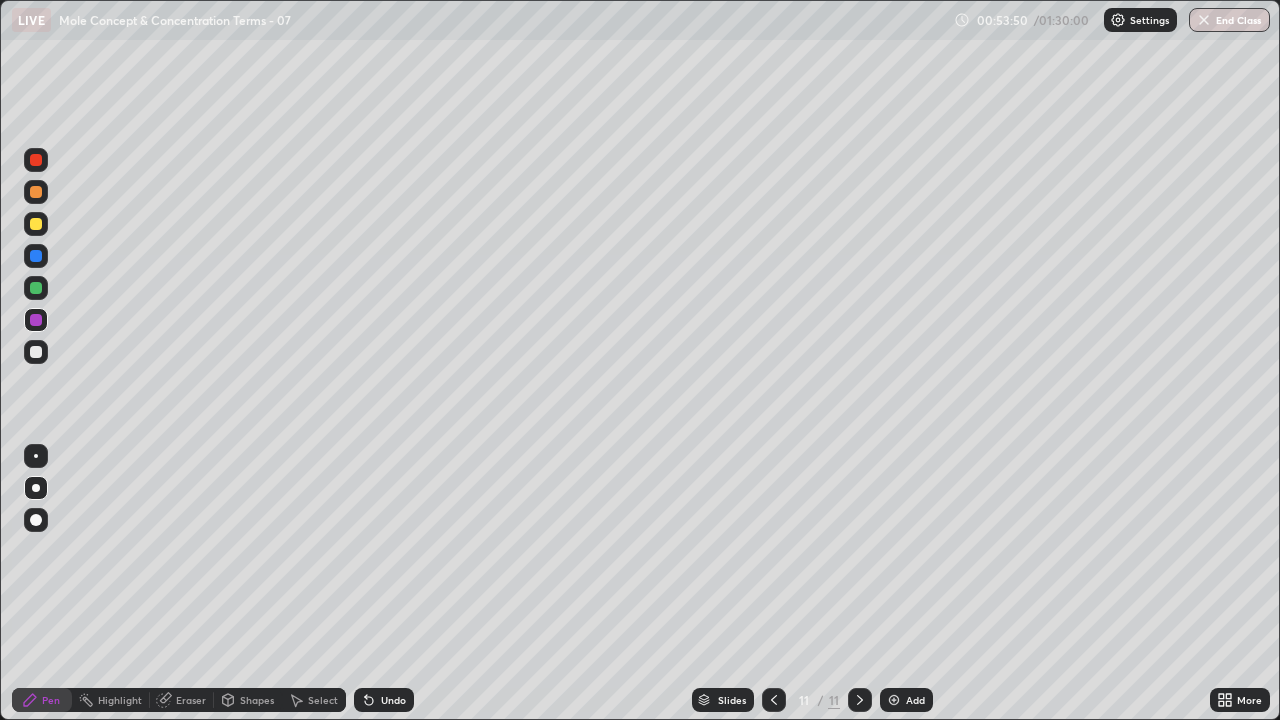 click at bounding box center (36, 352) 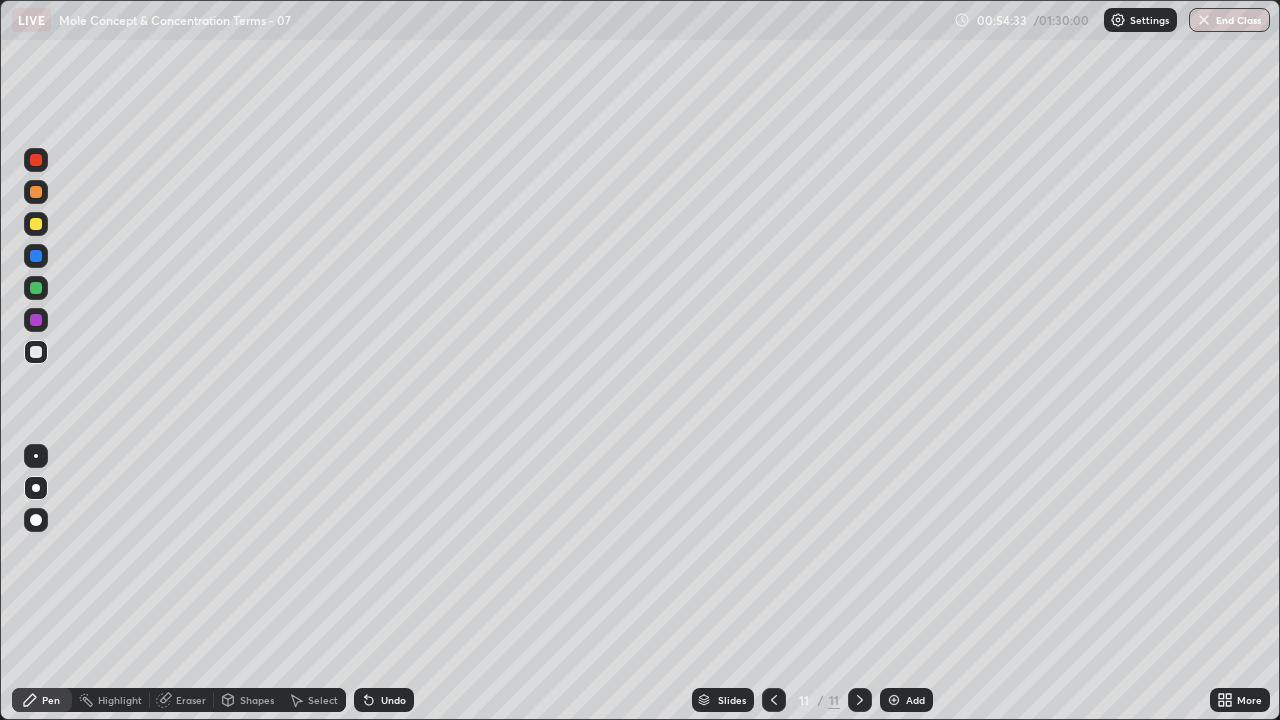 click at bounding box center [36, 288] 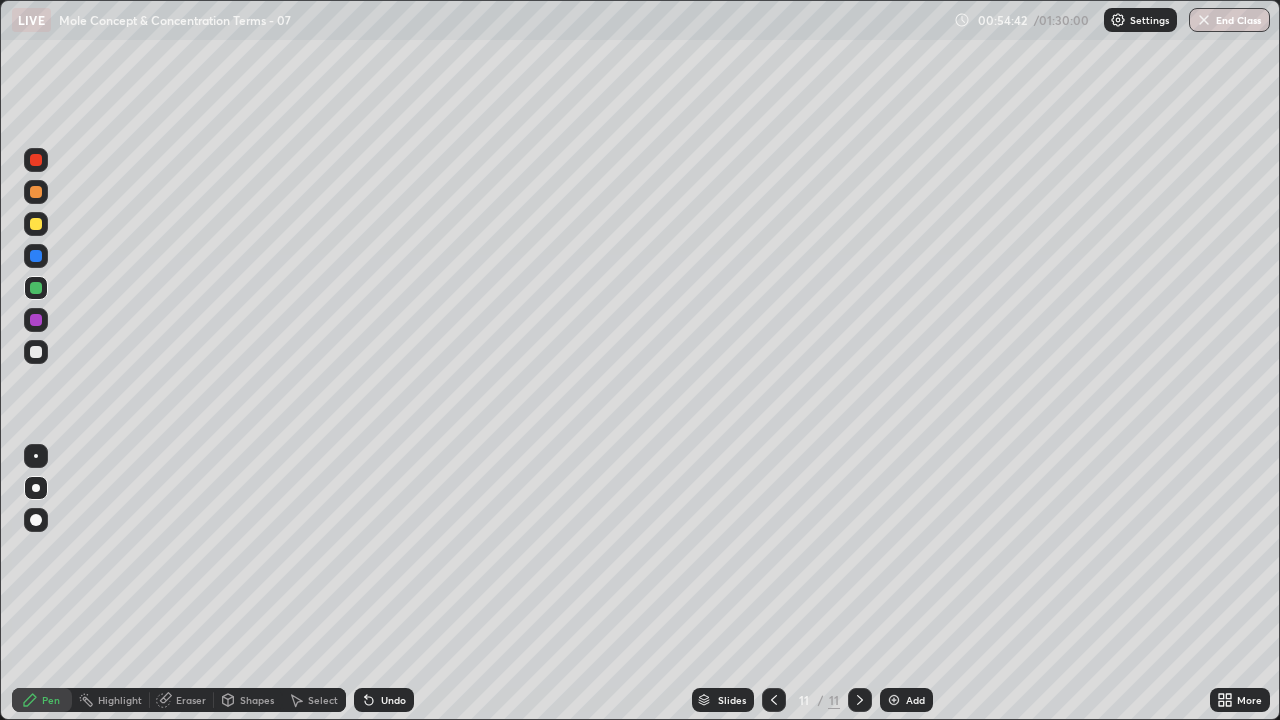 click on "Undo" at bounding box center (393, 700) 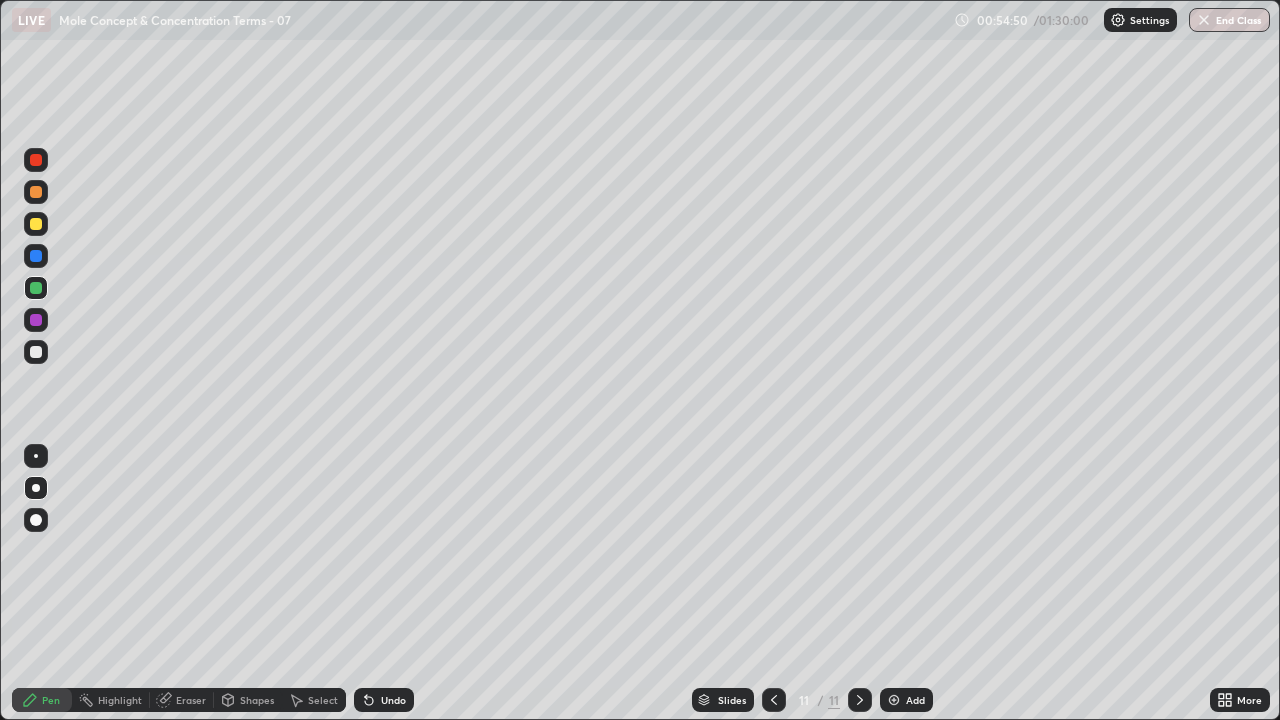 click at bounding box center (36, 352) 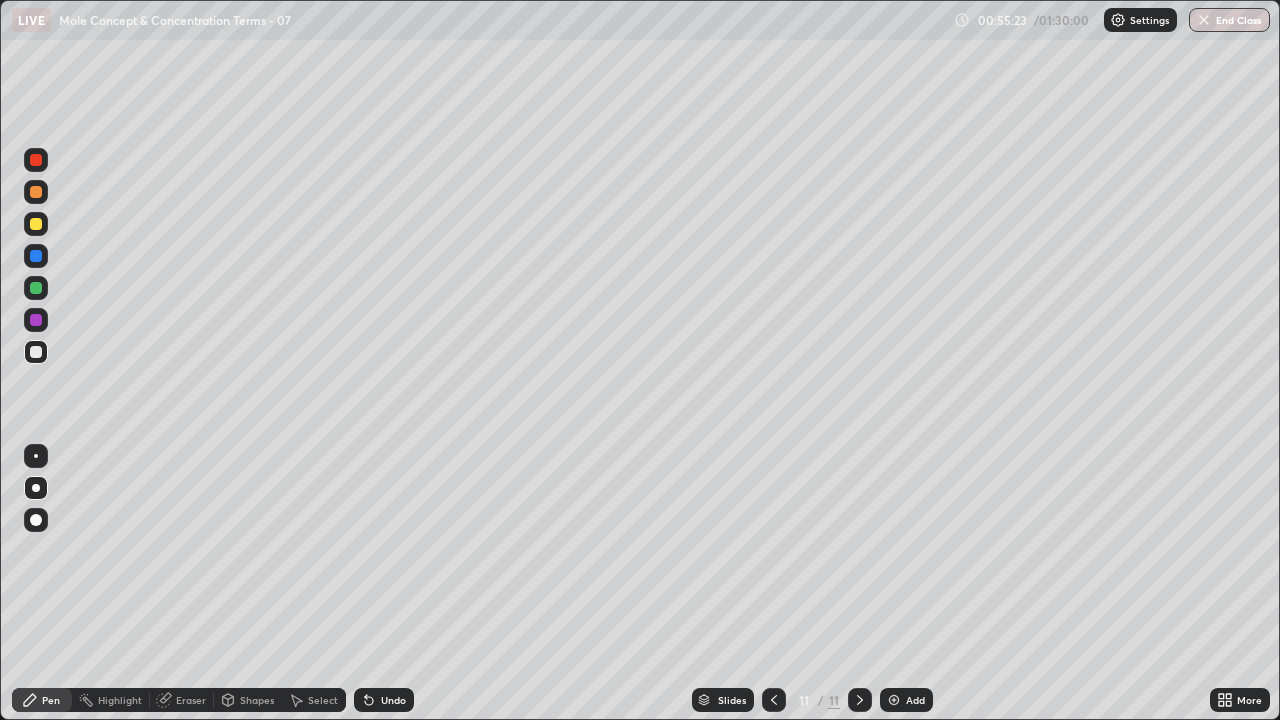 click at bounding box center (36, 224) 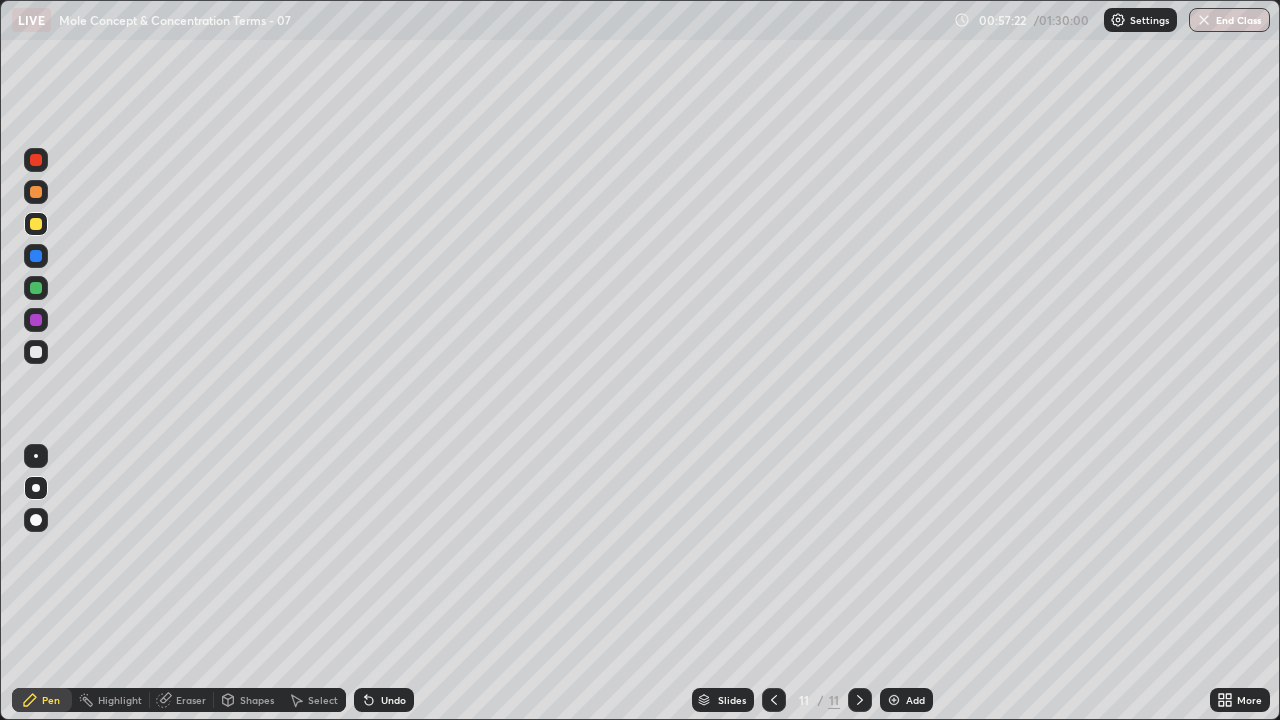 click at bounding box center [36, 256] 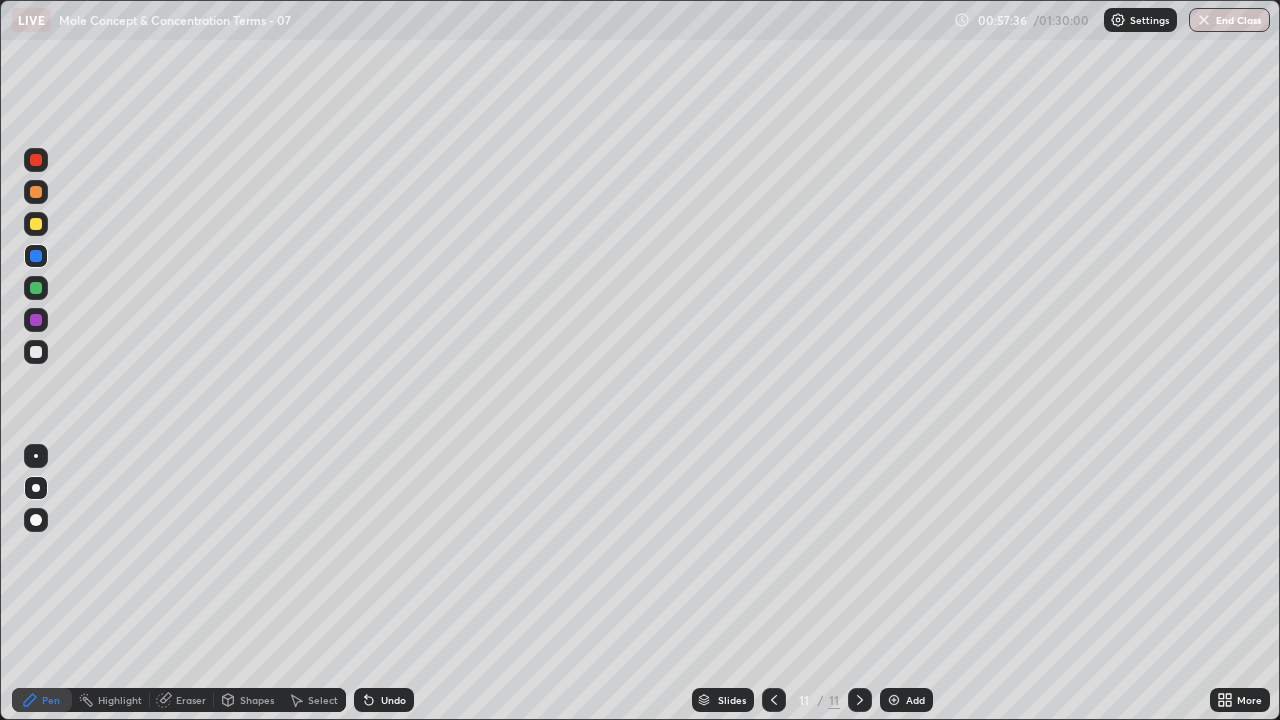 click at bounding box center [36, 352] 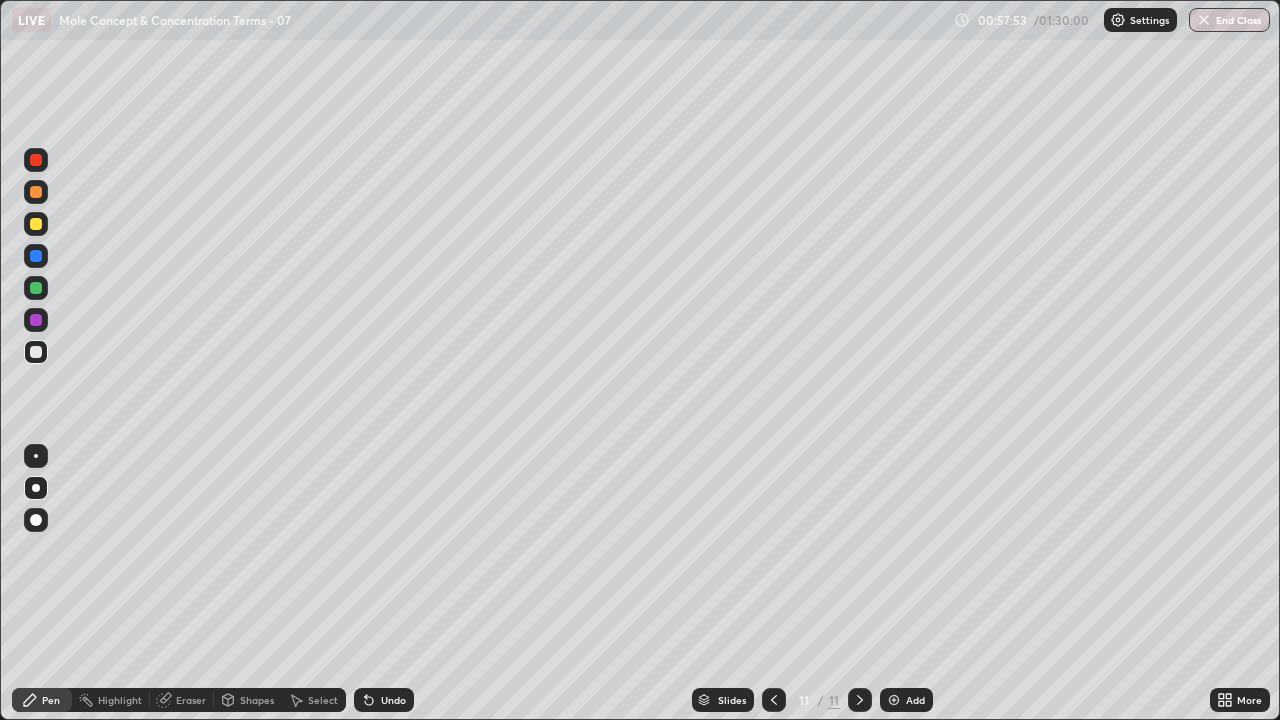 click on "Undo" at bounding box center [384, 700] 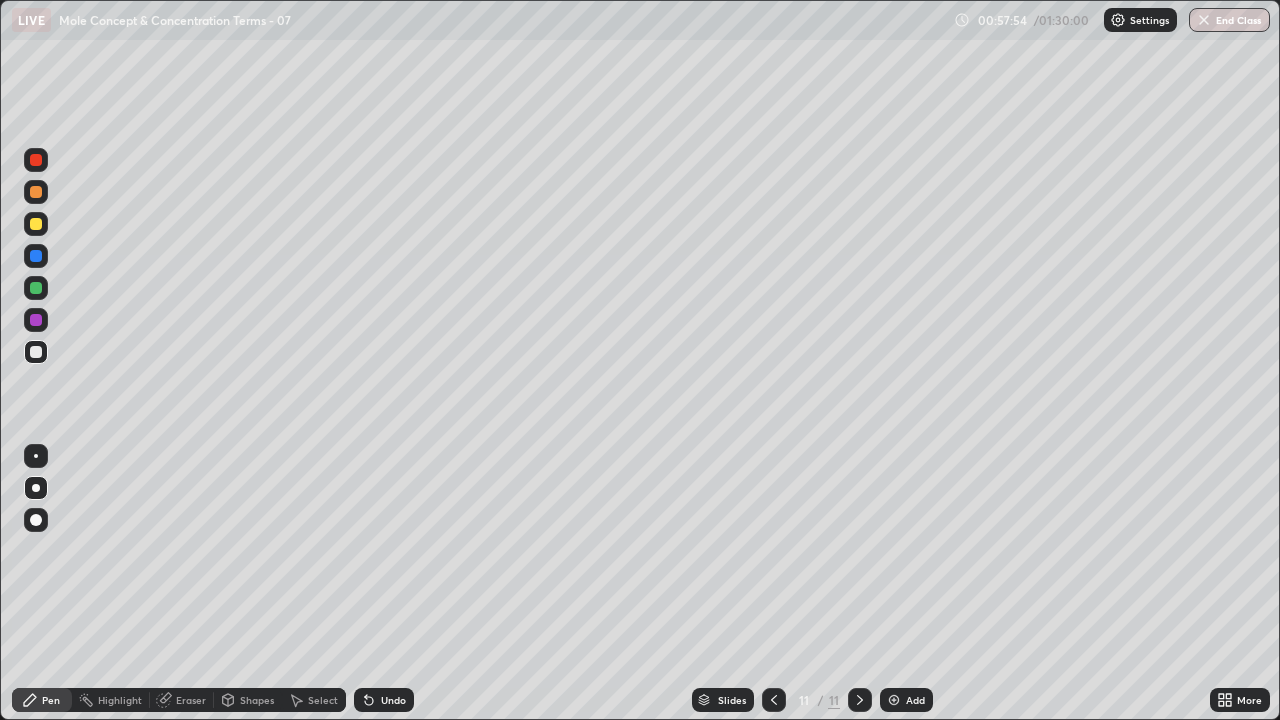 click on "Undo" at bounding box center [384, 700] 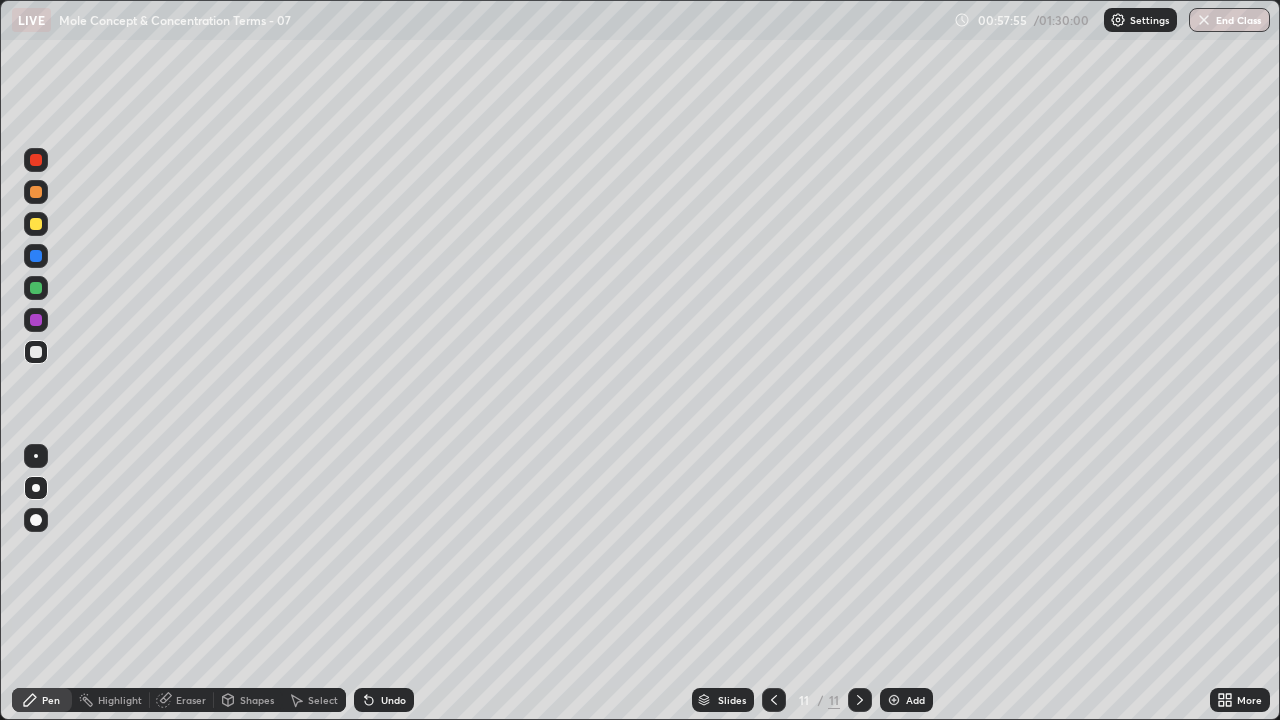 click on "Undo" at bounding box center [384, 700] 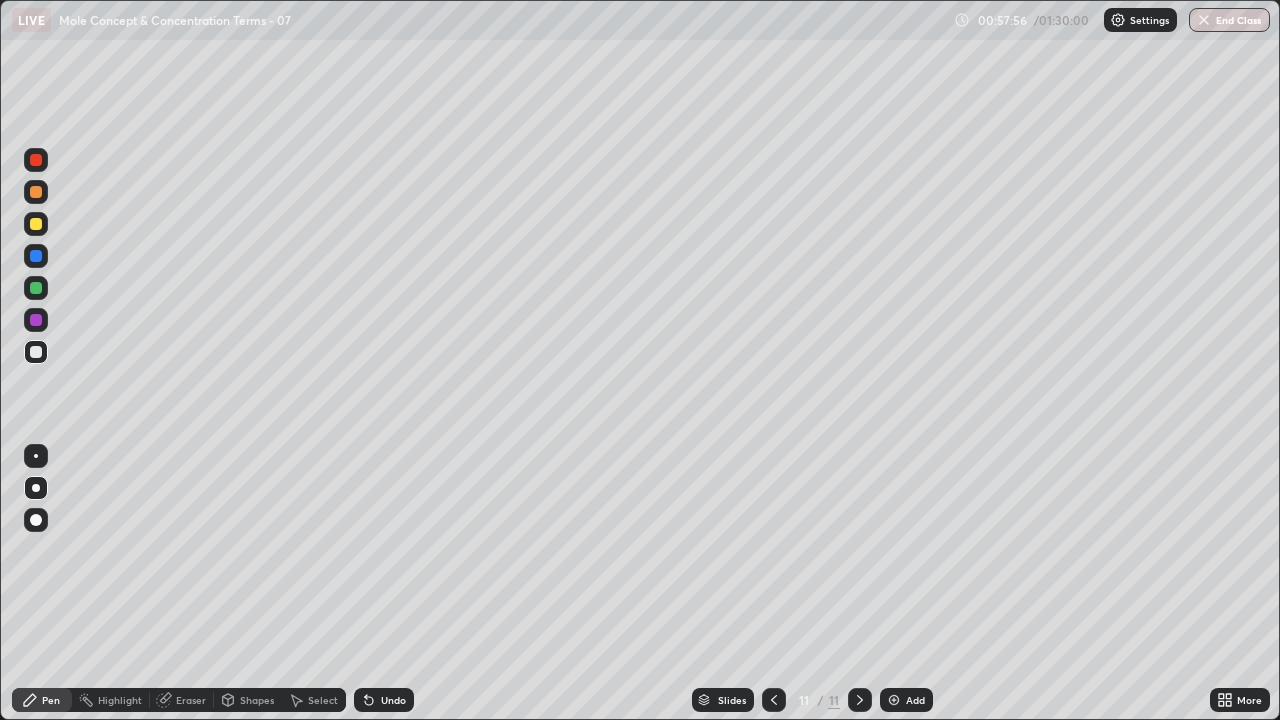 click on "Undo" at bounding box center [393, 700] 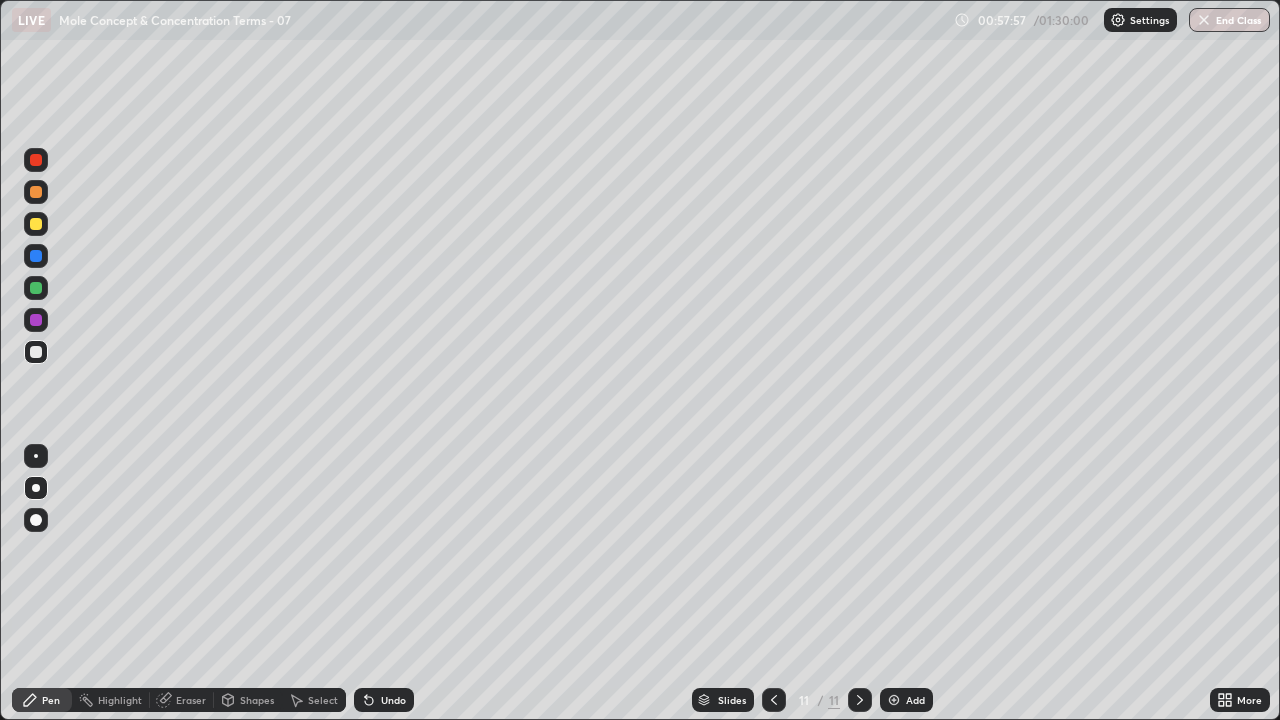 click on "Undo" at bounding box center (384, 700) 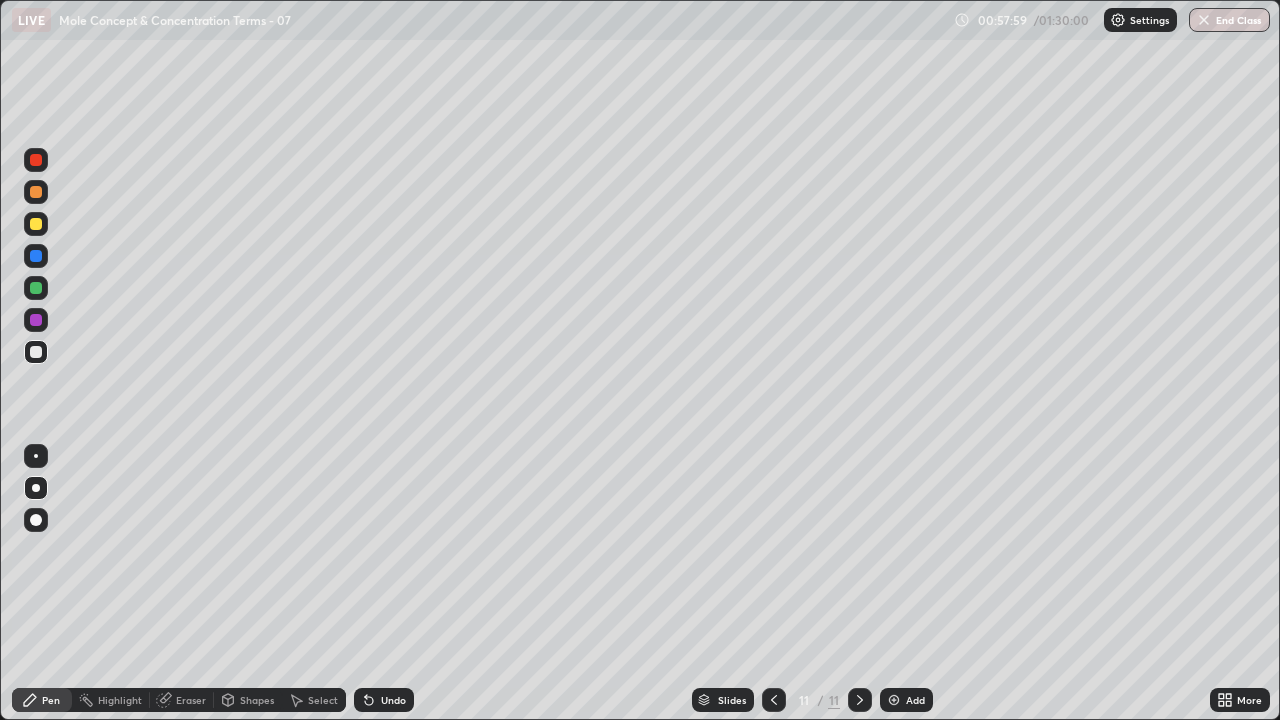 click on "Undo" at bounding box center [393, 700] 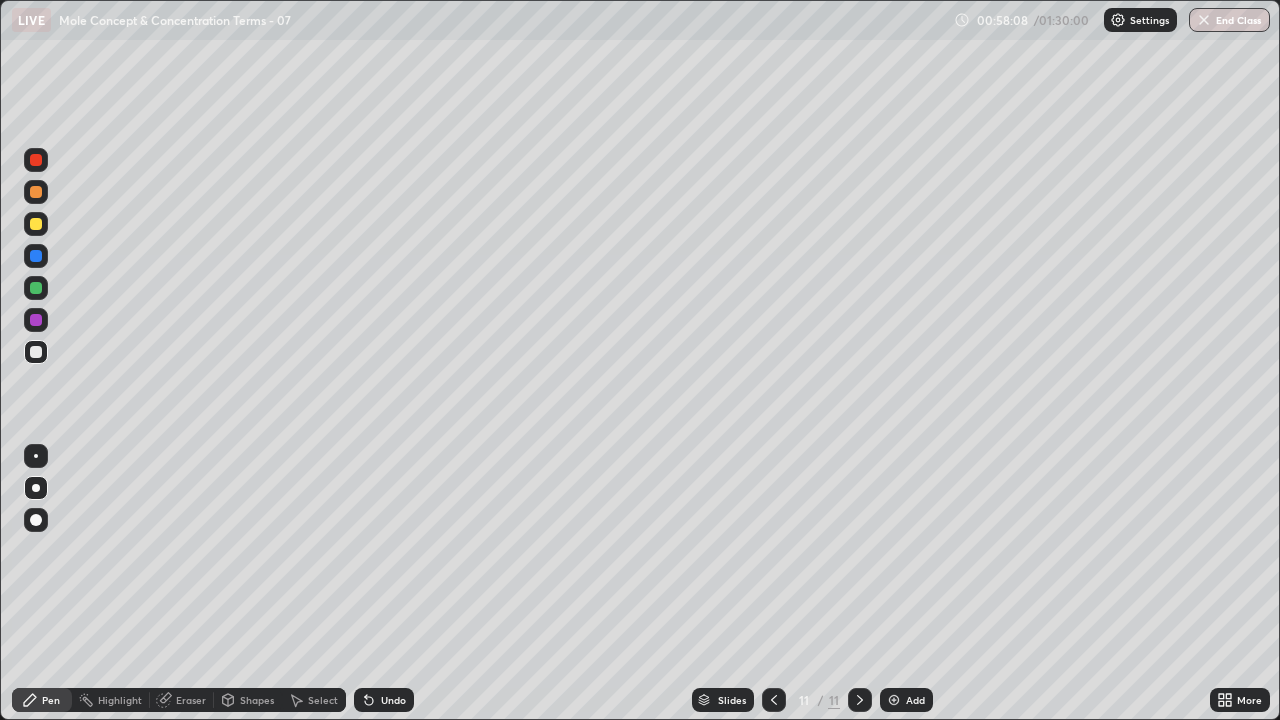 click at bounding box center (36, 256) 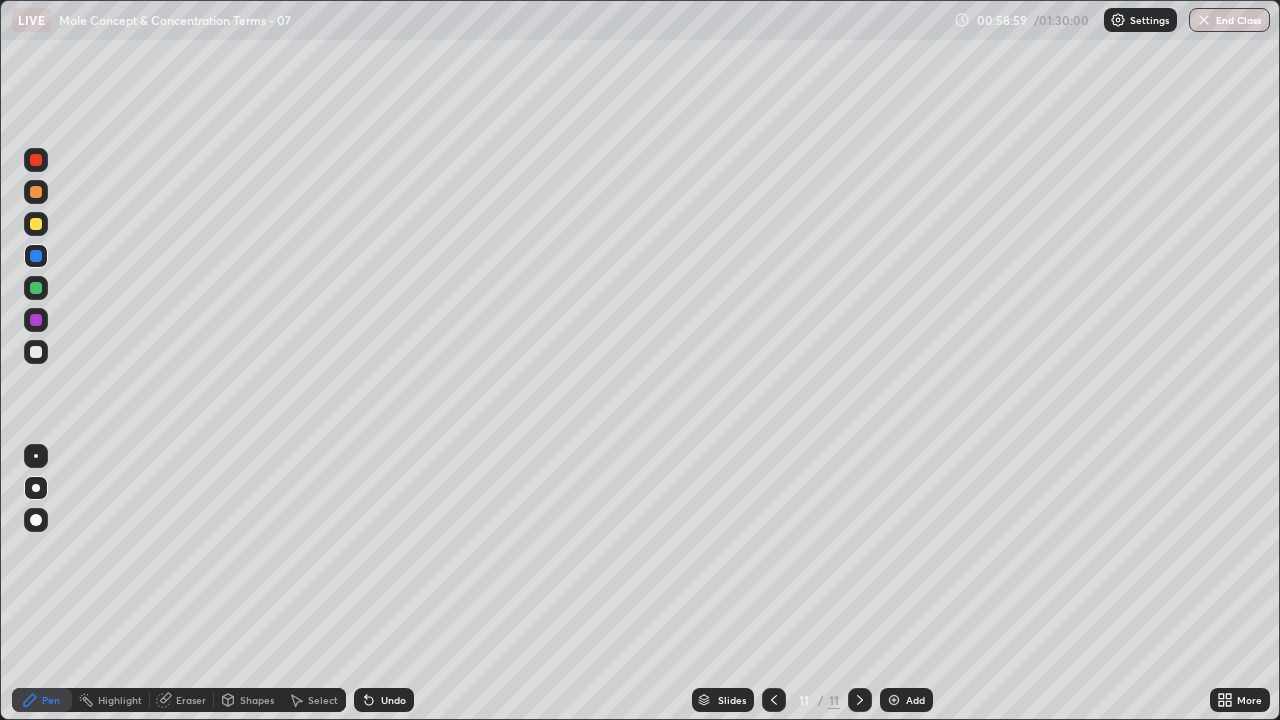 click at bounding box center (36, 288) 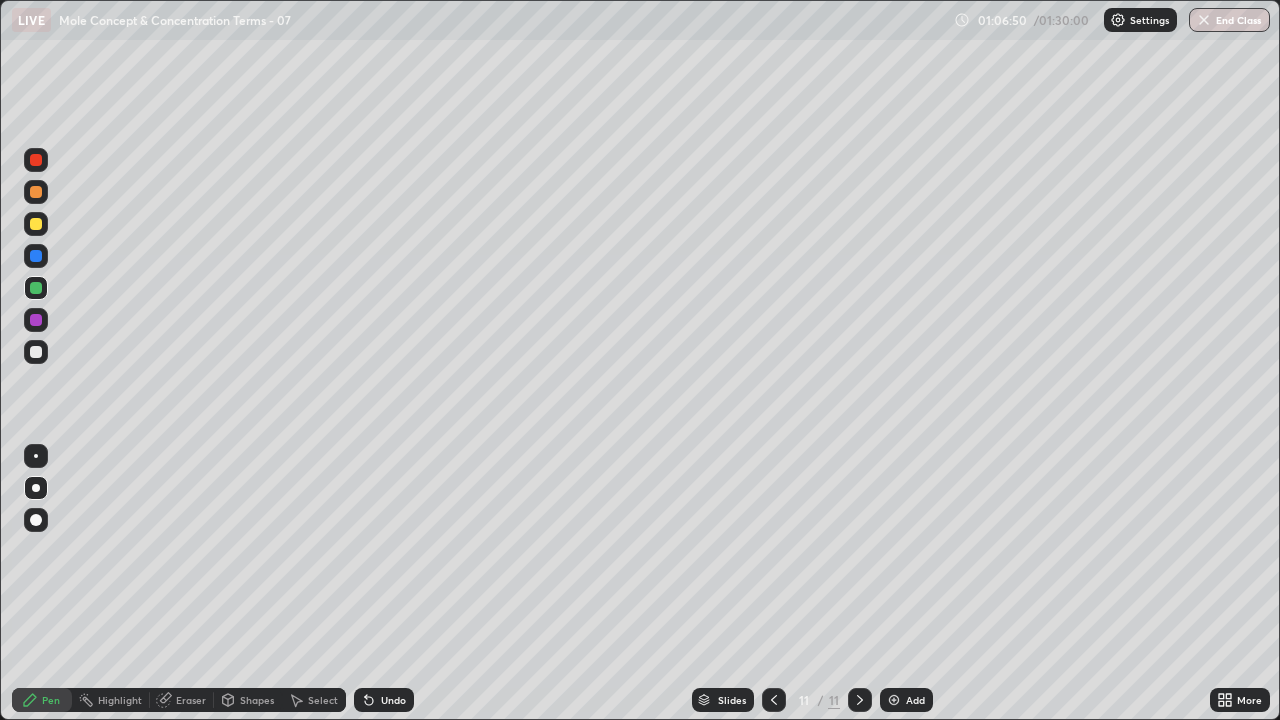 click at bounding box center (894, 700) 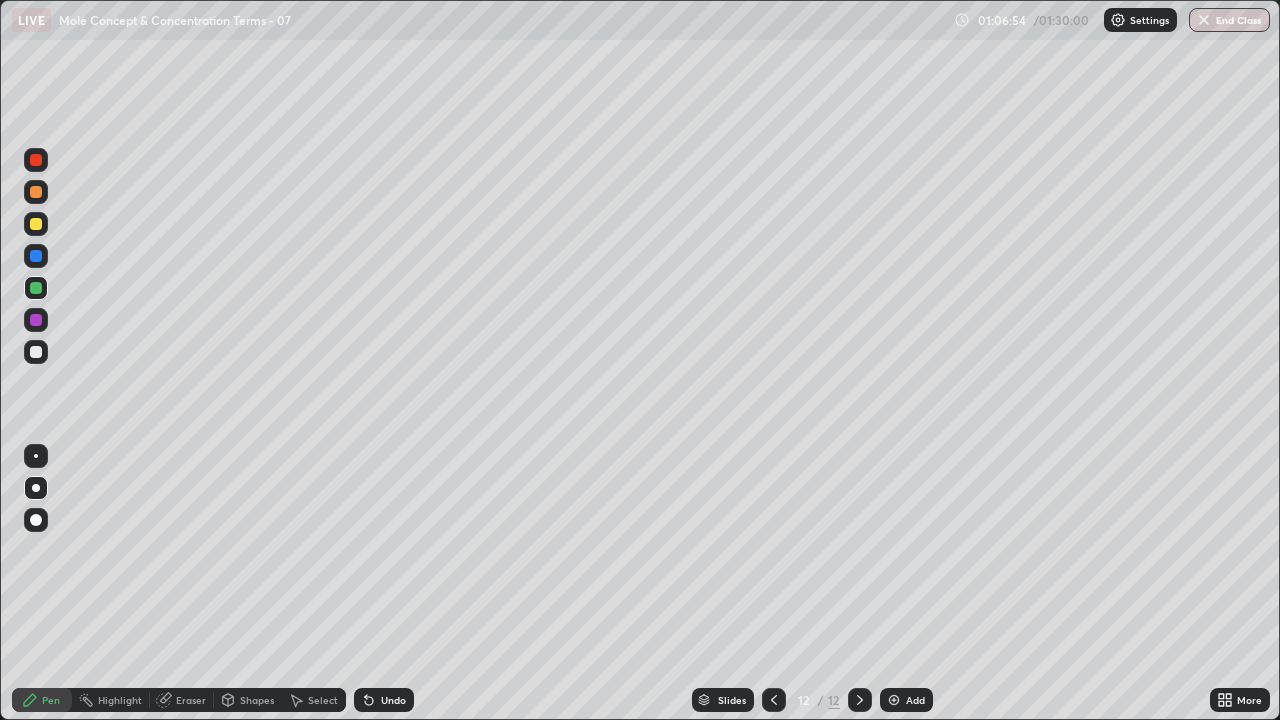 click at bounding box center (36, 224) 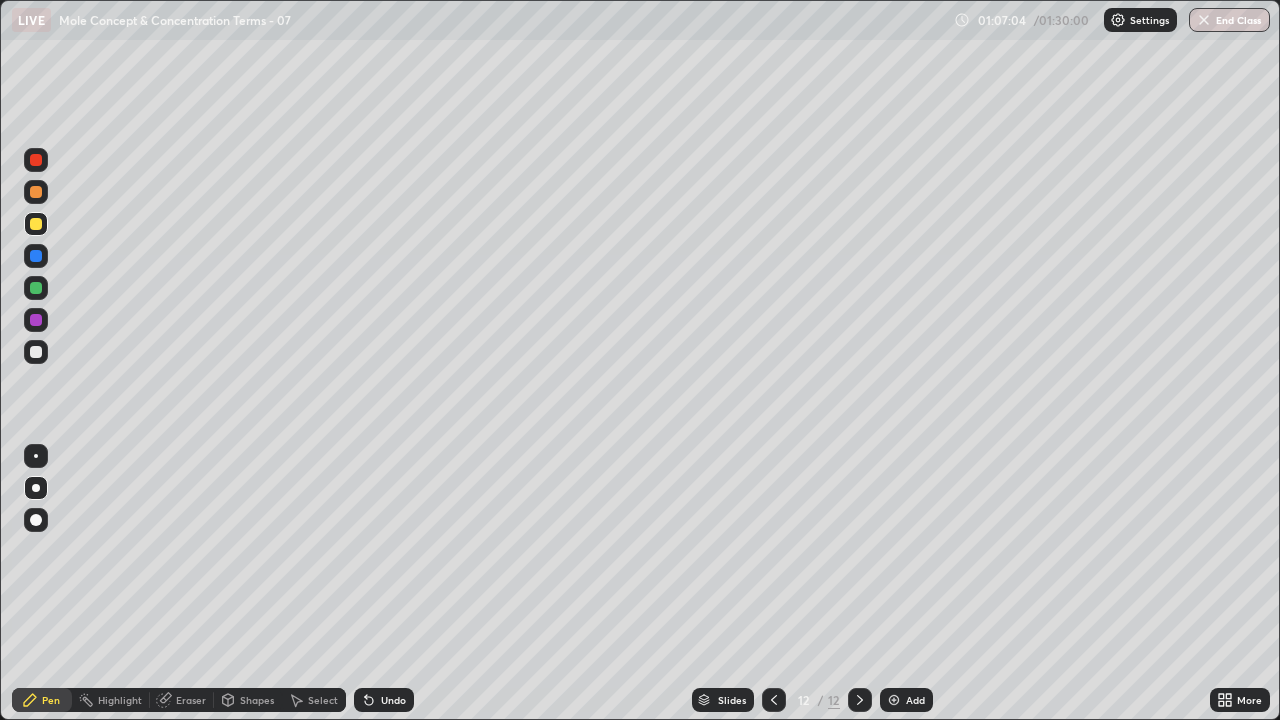click at bounding box center (36, 352) 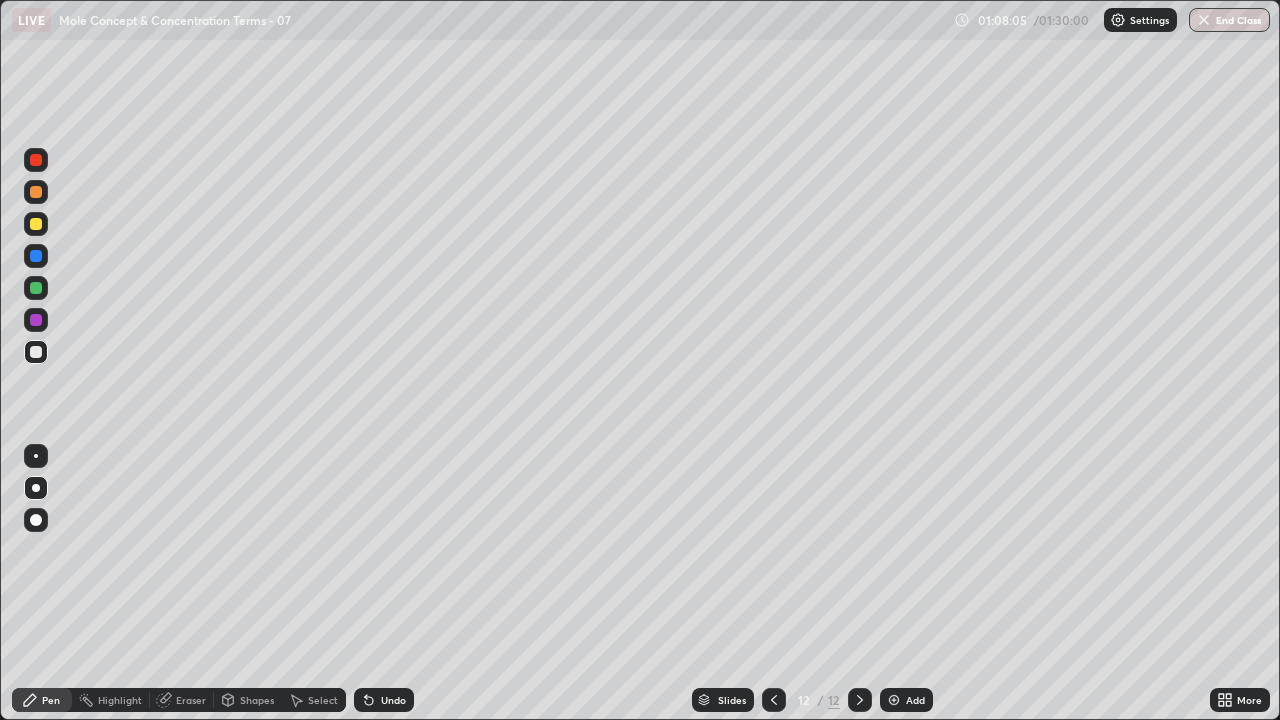 click at bounding box center (36, 256) 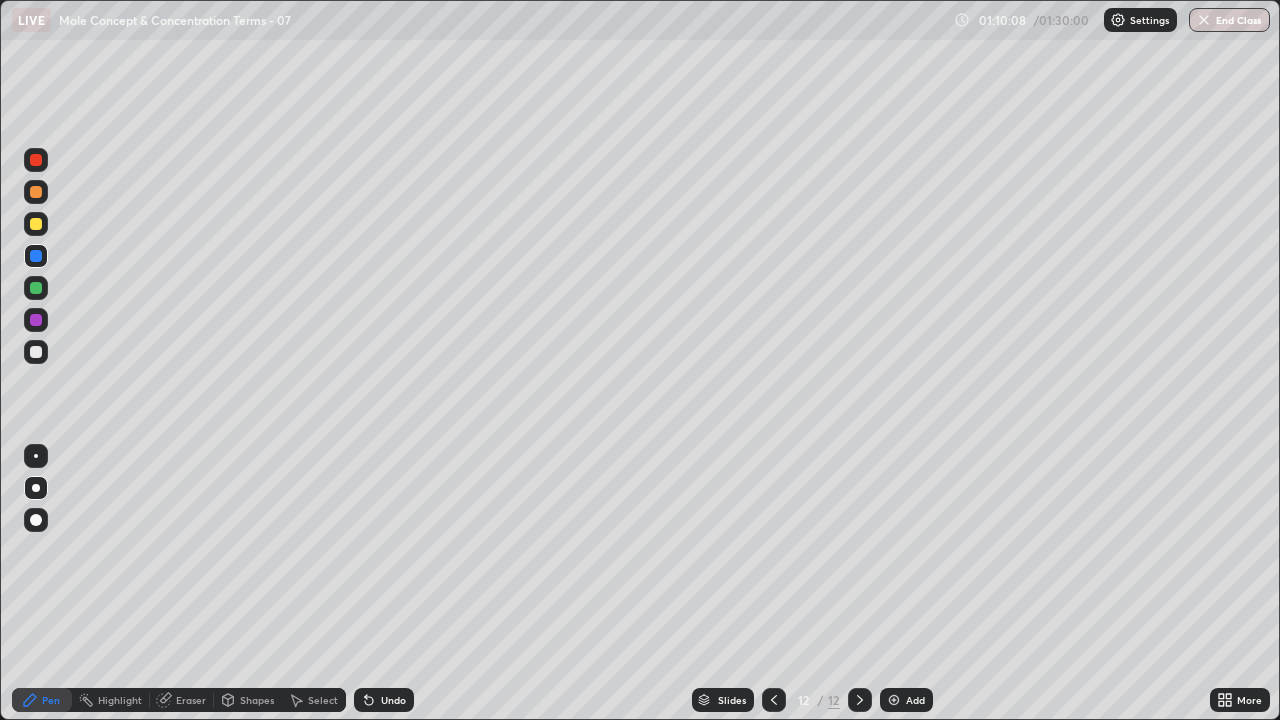 click on "Add" at bounding box center [906, 700] 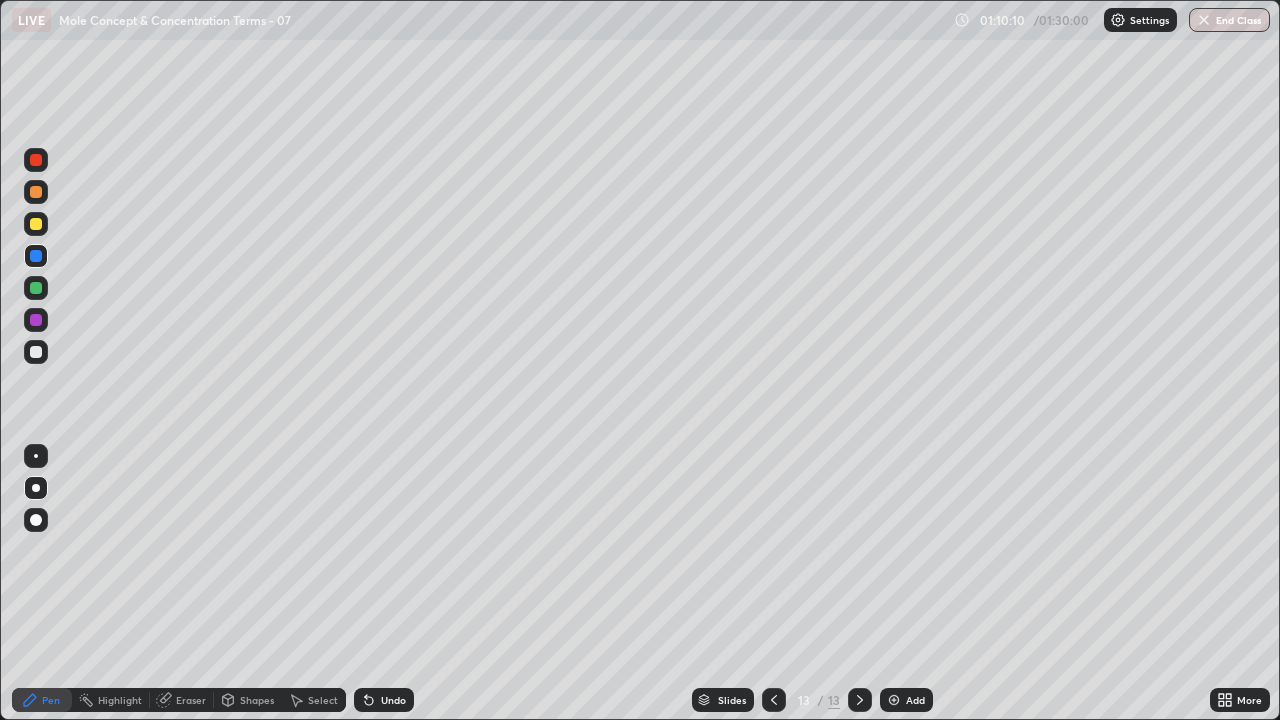 click at bounding box center (36, 224) 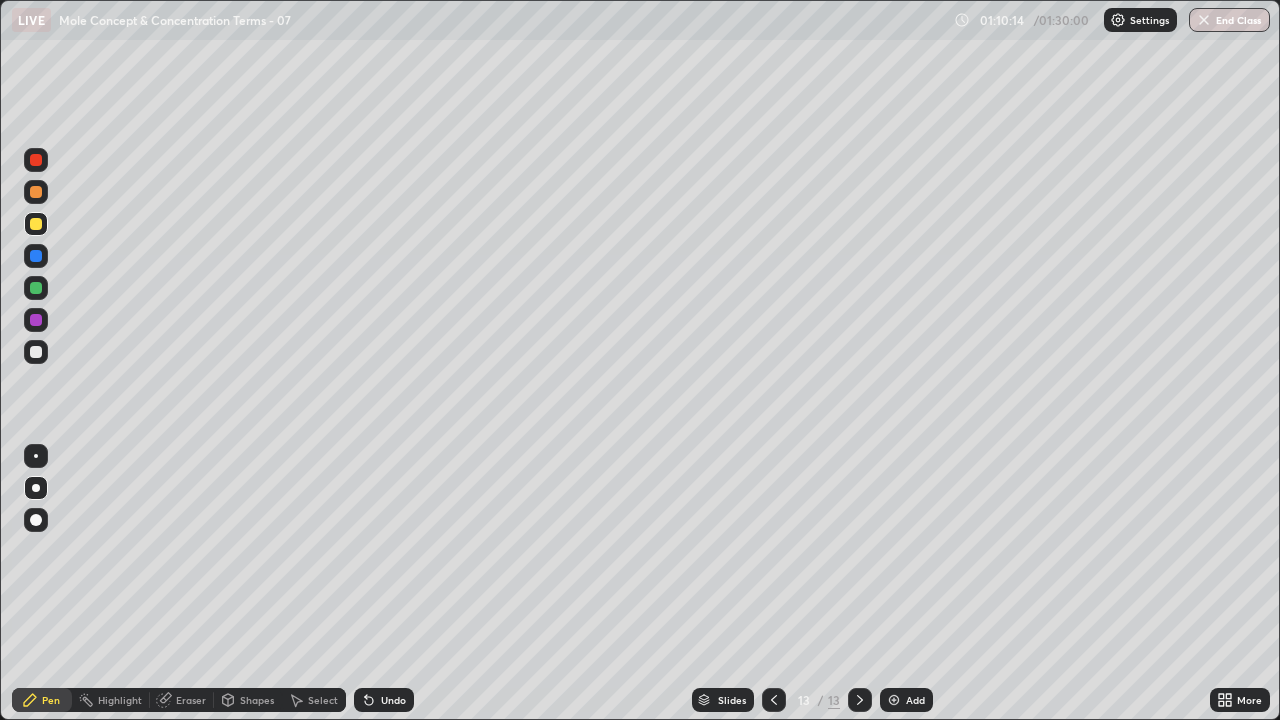 click at bounding box center [36, 352] 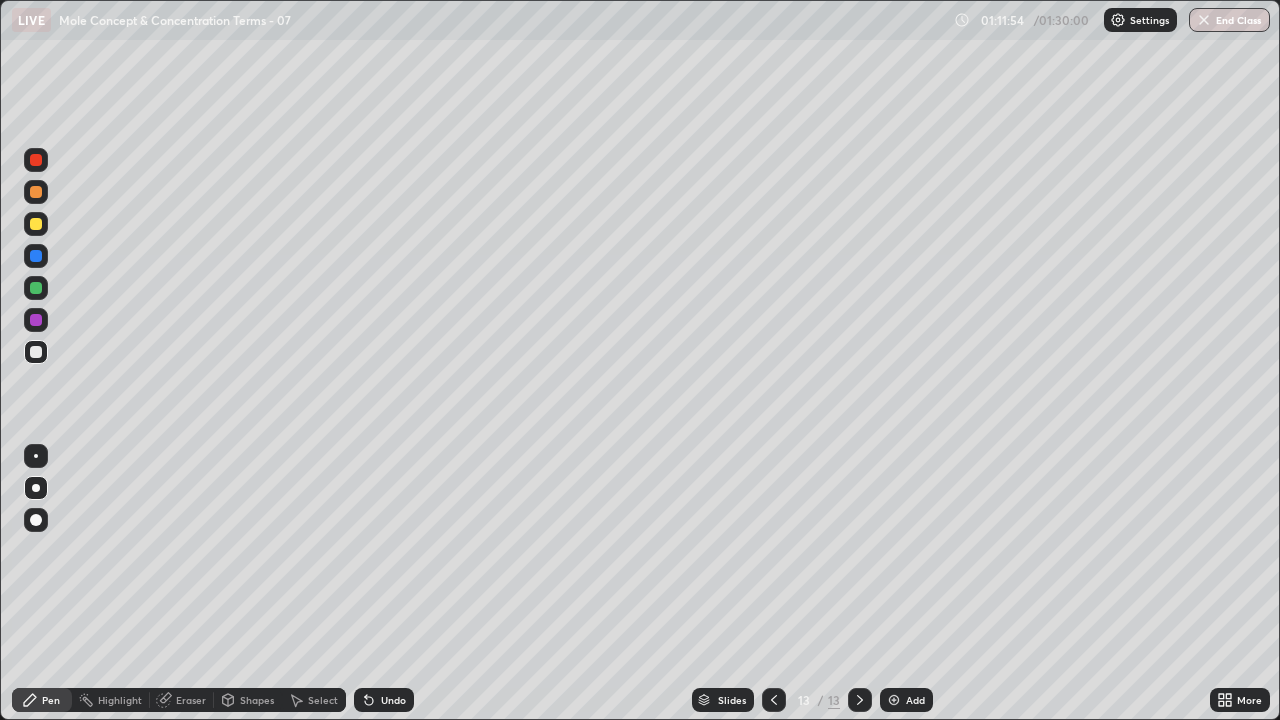 click at bounding box center [36, 256] 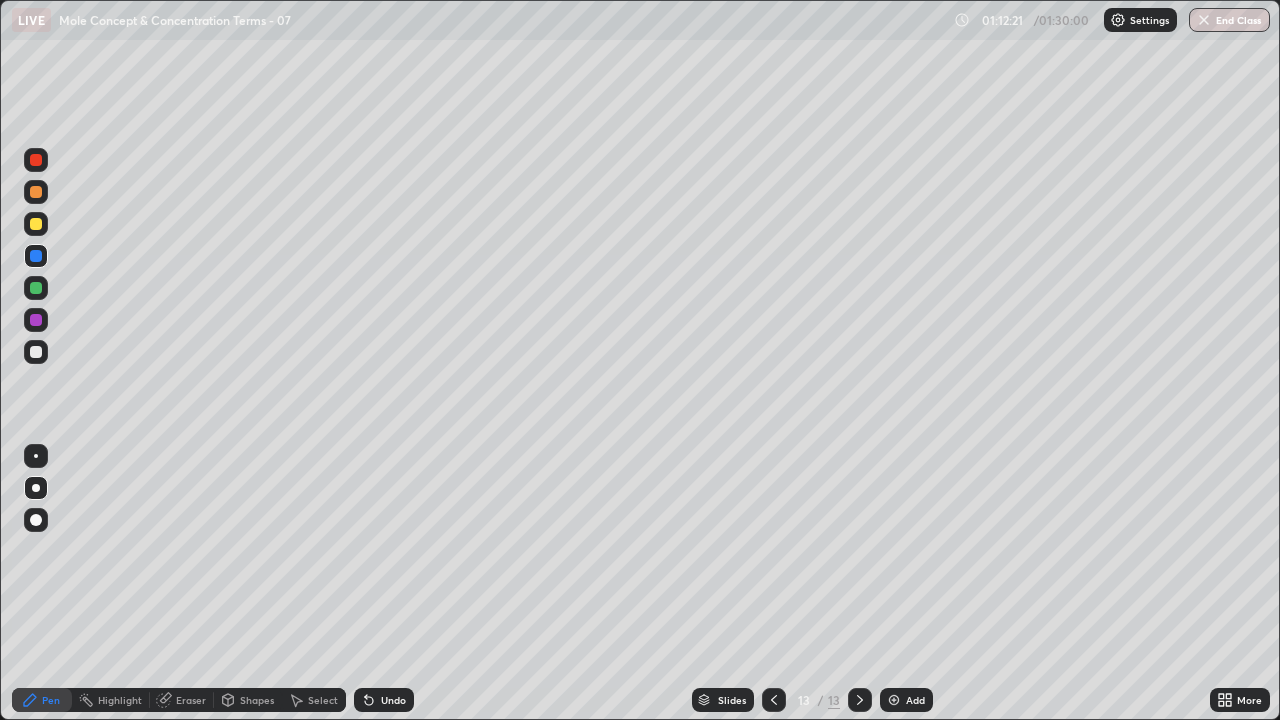 click at bounding box center (36, 352) 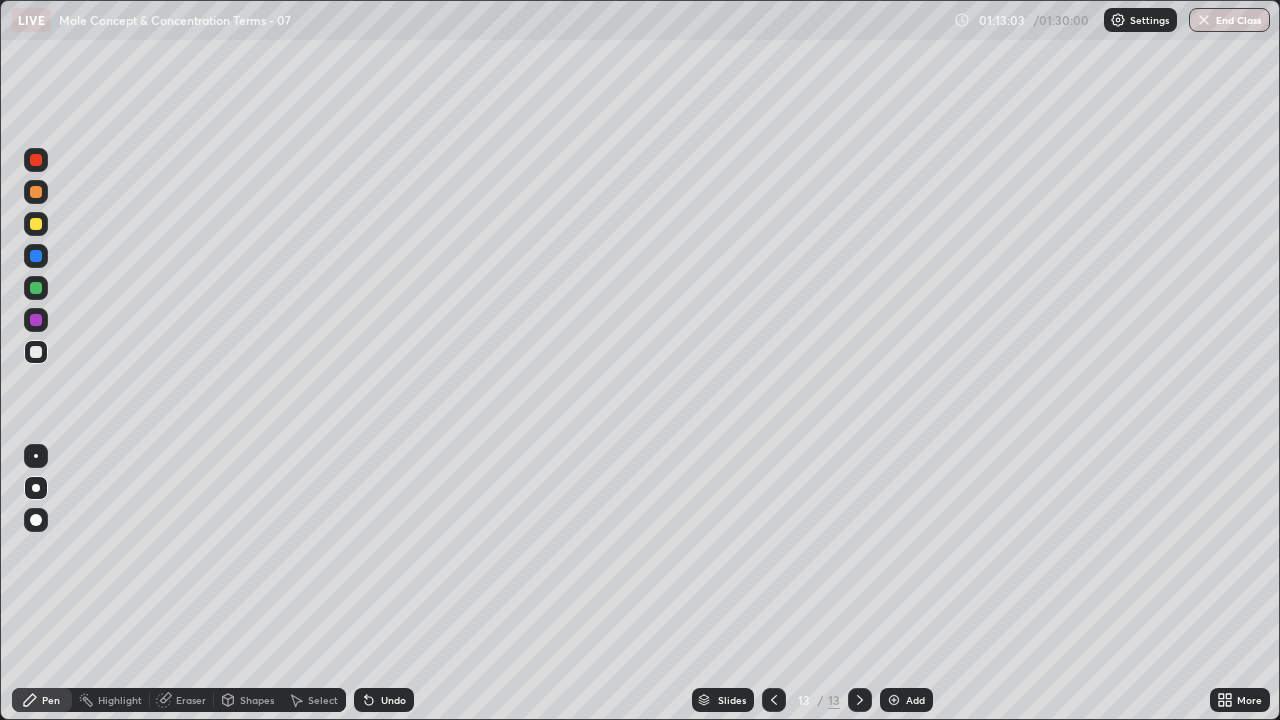 click at bounding box center (36, 256) 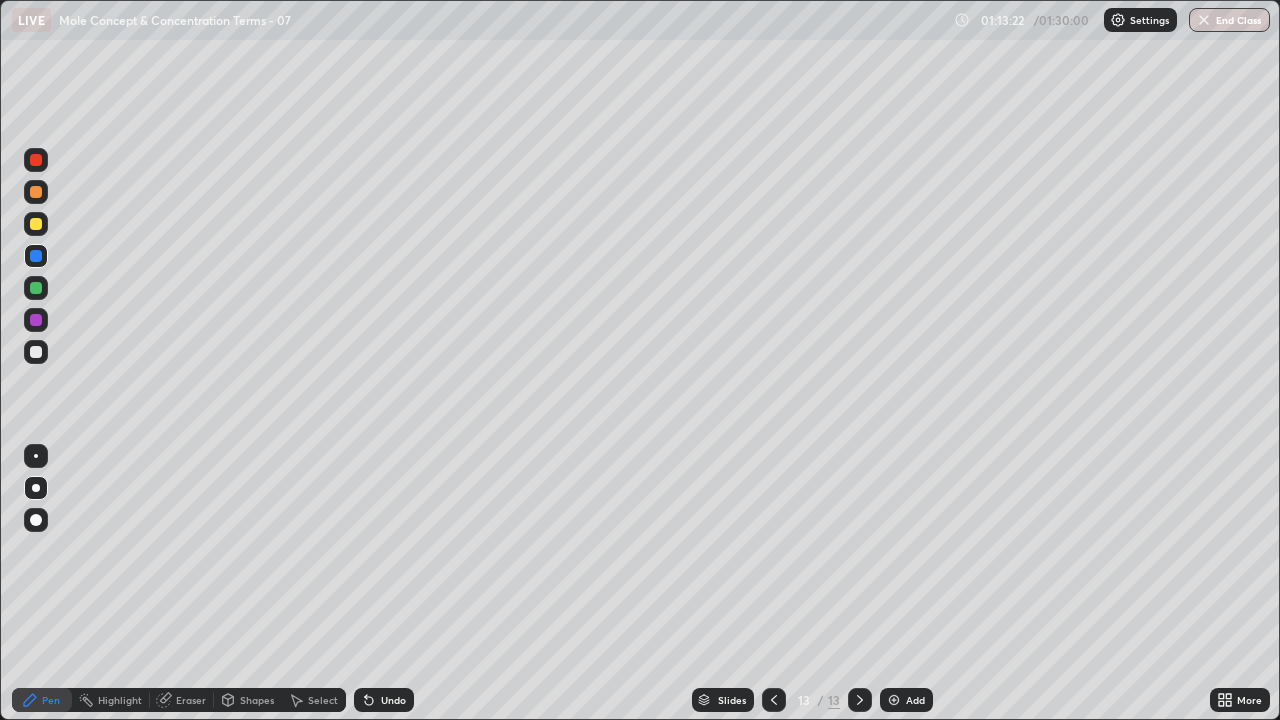 click at bounding box center [36, 352] 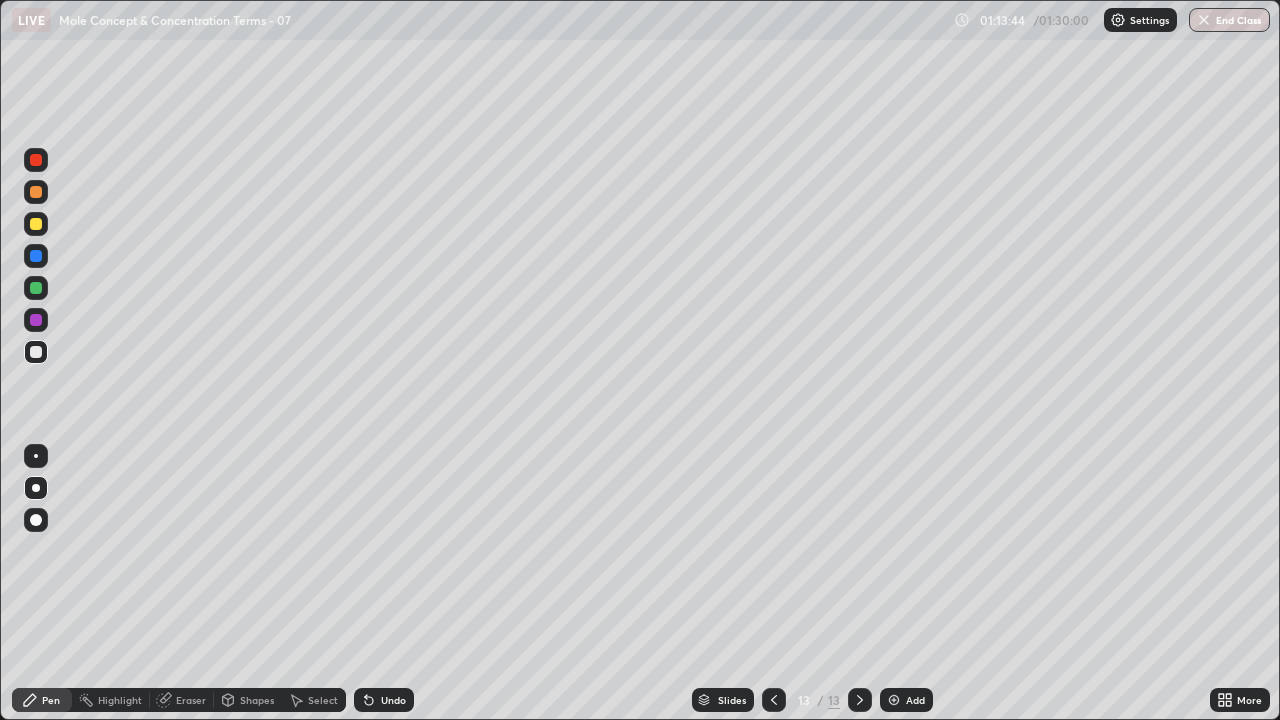 click at bounding box center [36, 256] 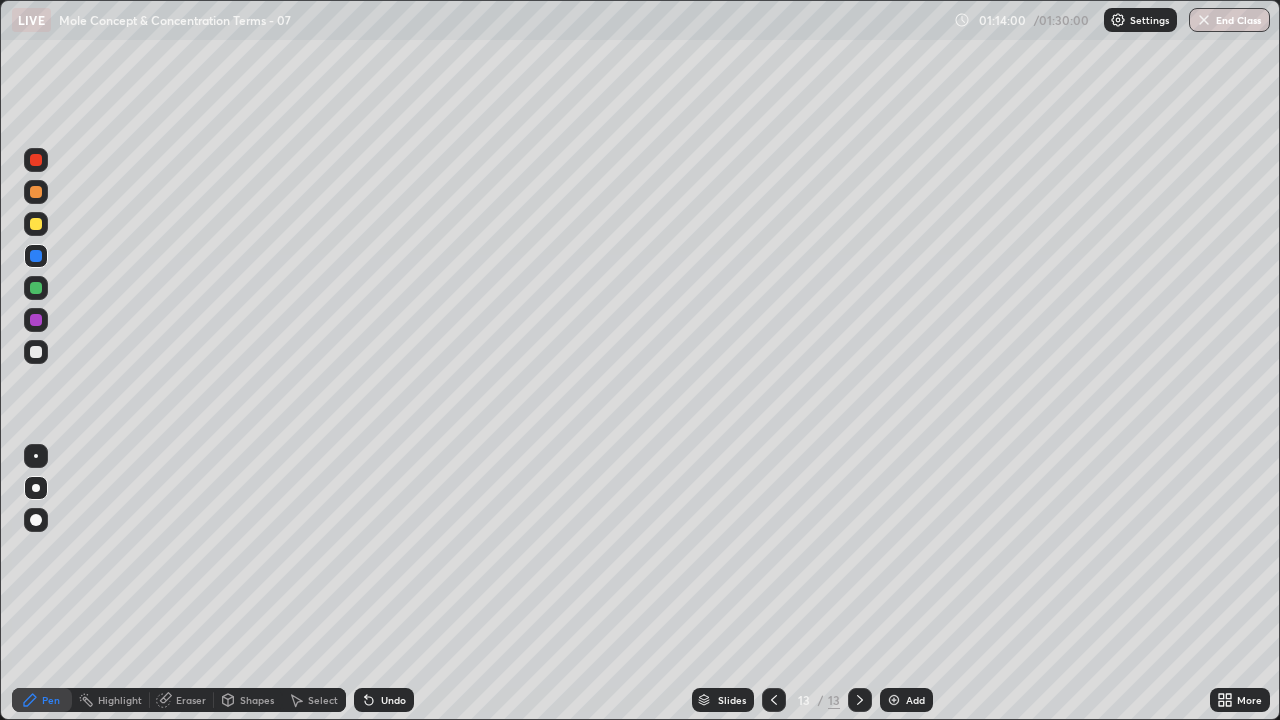click at bounding box center [36, 352] 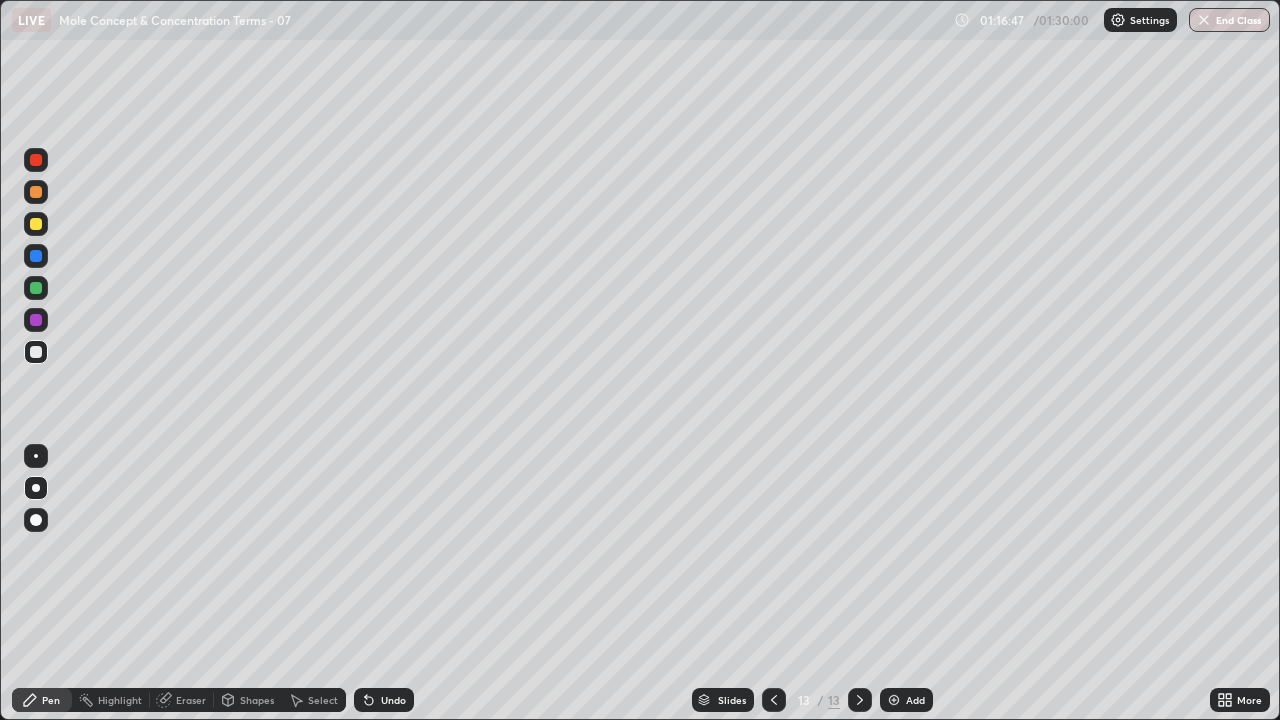 click on "Add" at bounding box center (906, 700) 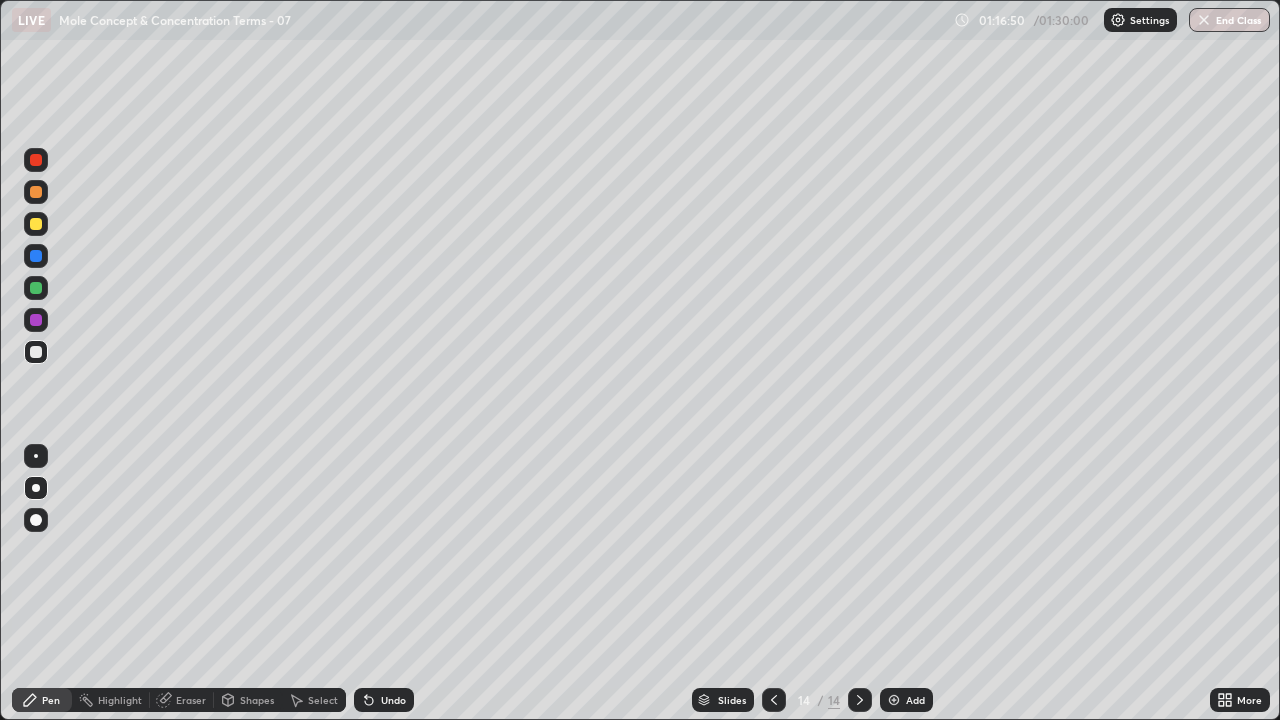 click at bounding box center (36, 224) 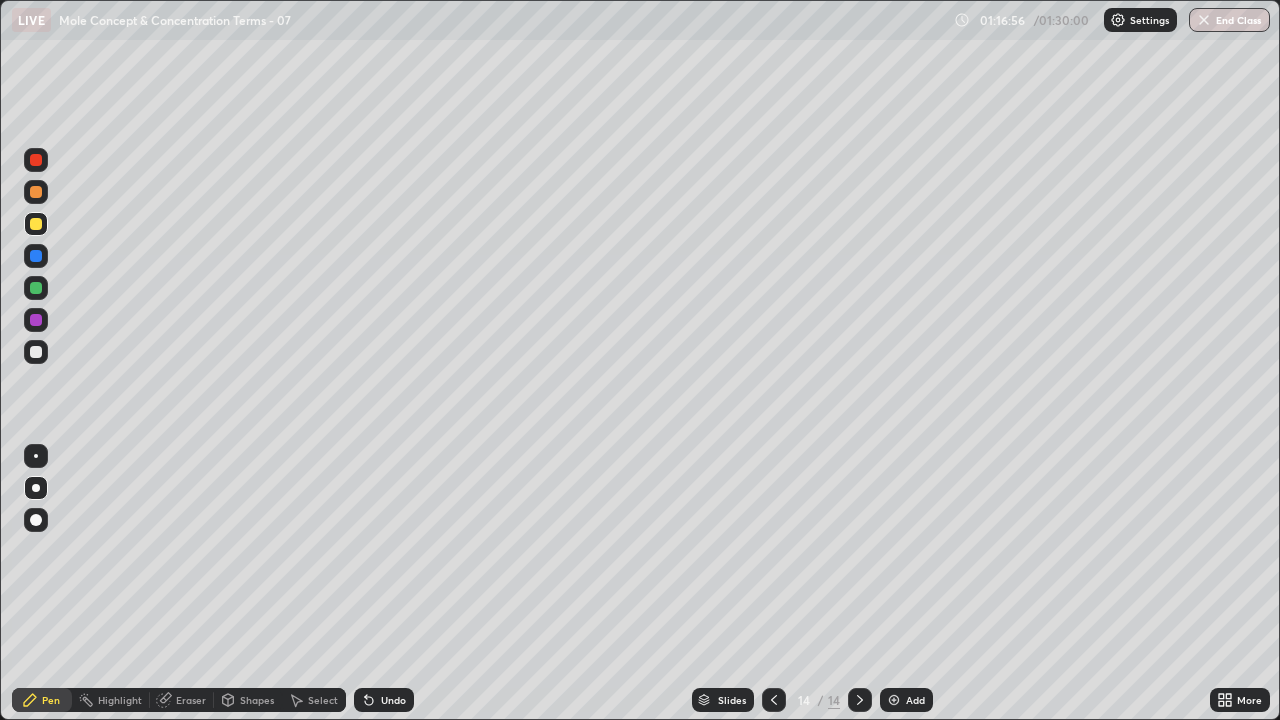 click on "Undo" at bounding box center [393, 700] 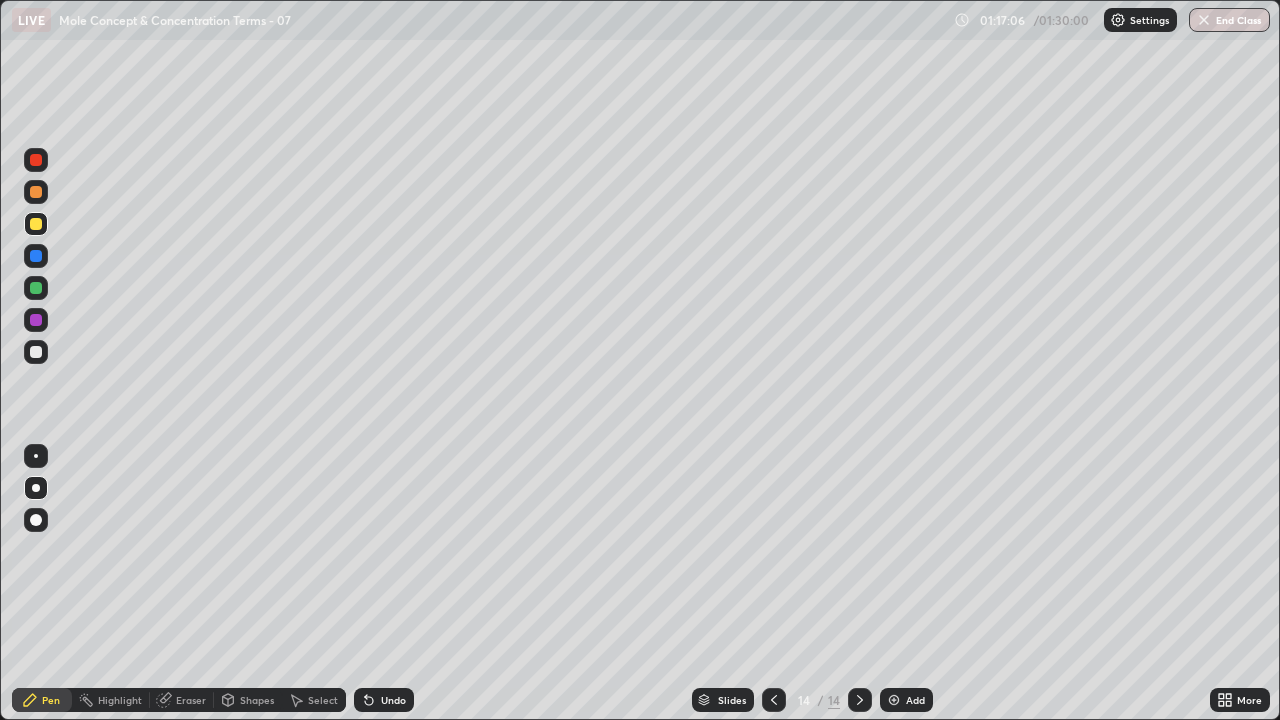 click at bounding box center [36, 352] 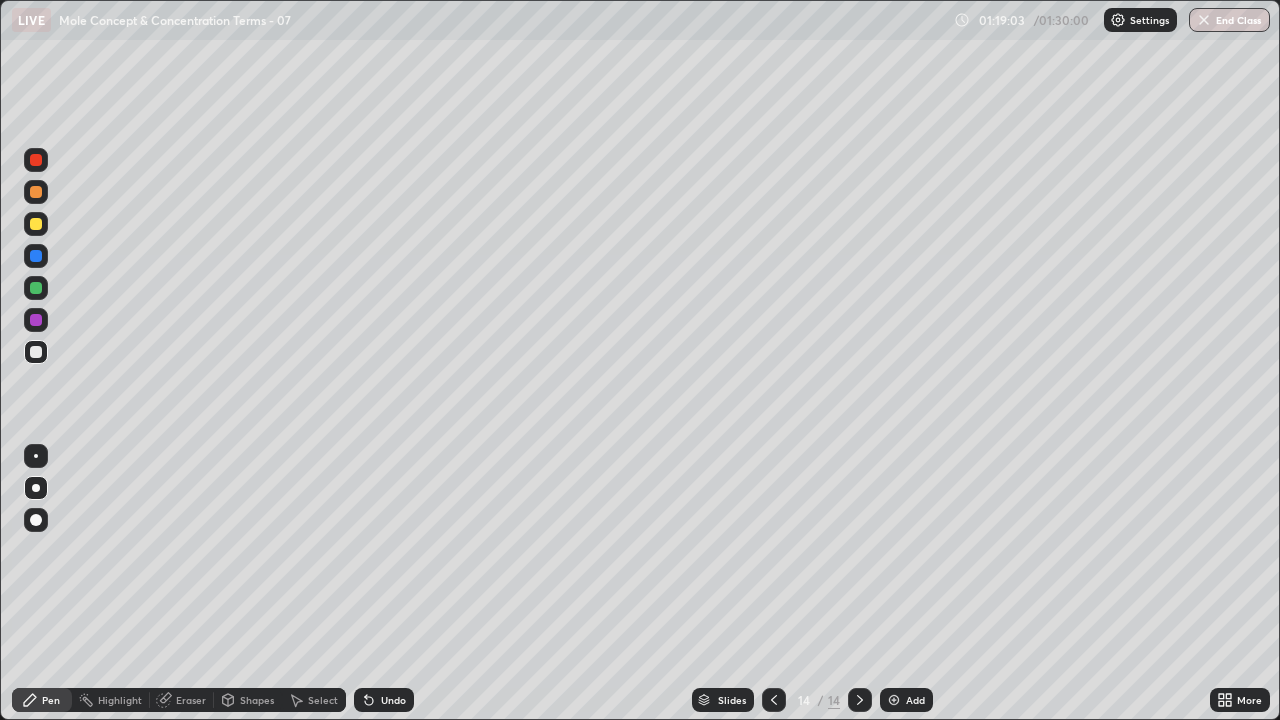 click at bounding box center (36, 224) 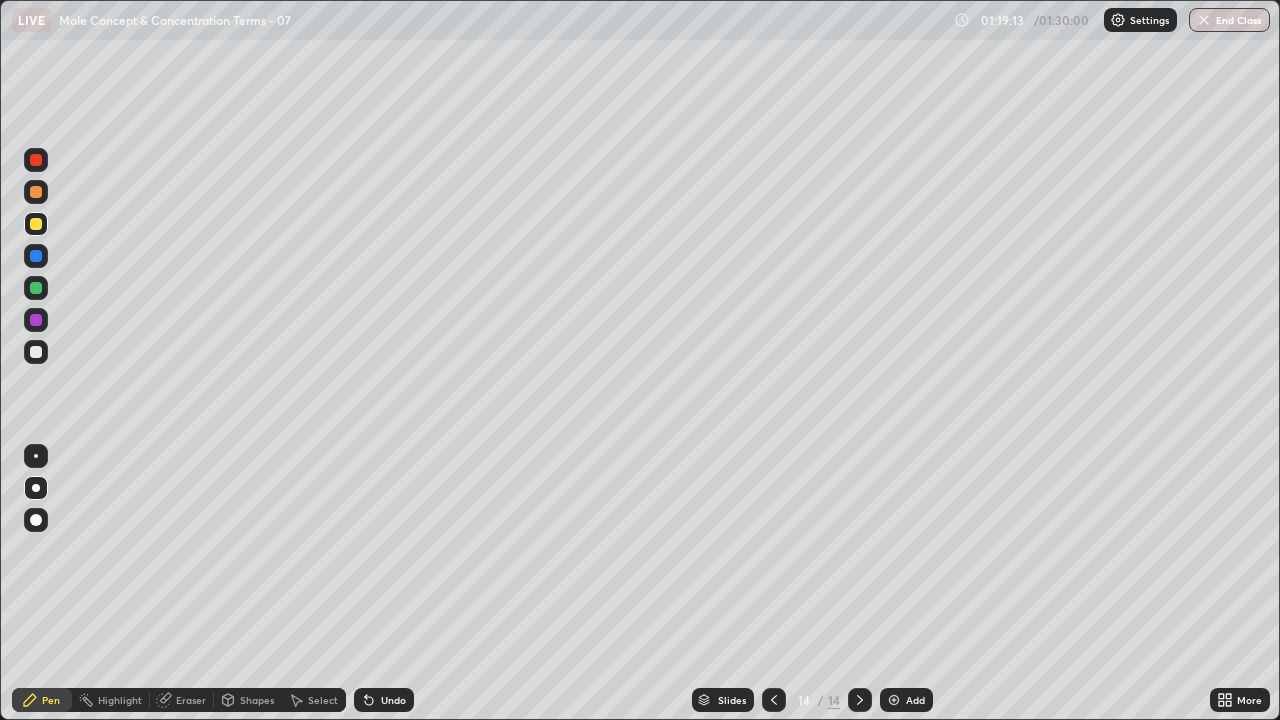 click on "Undo" at bounding box center (384, 700) 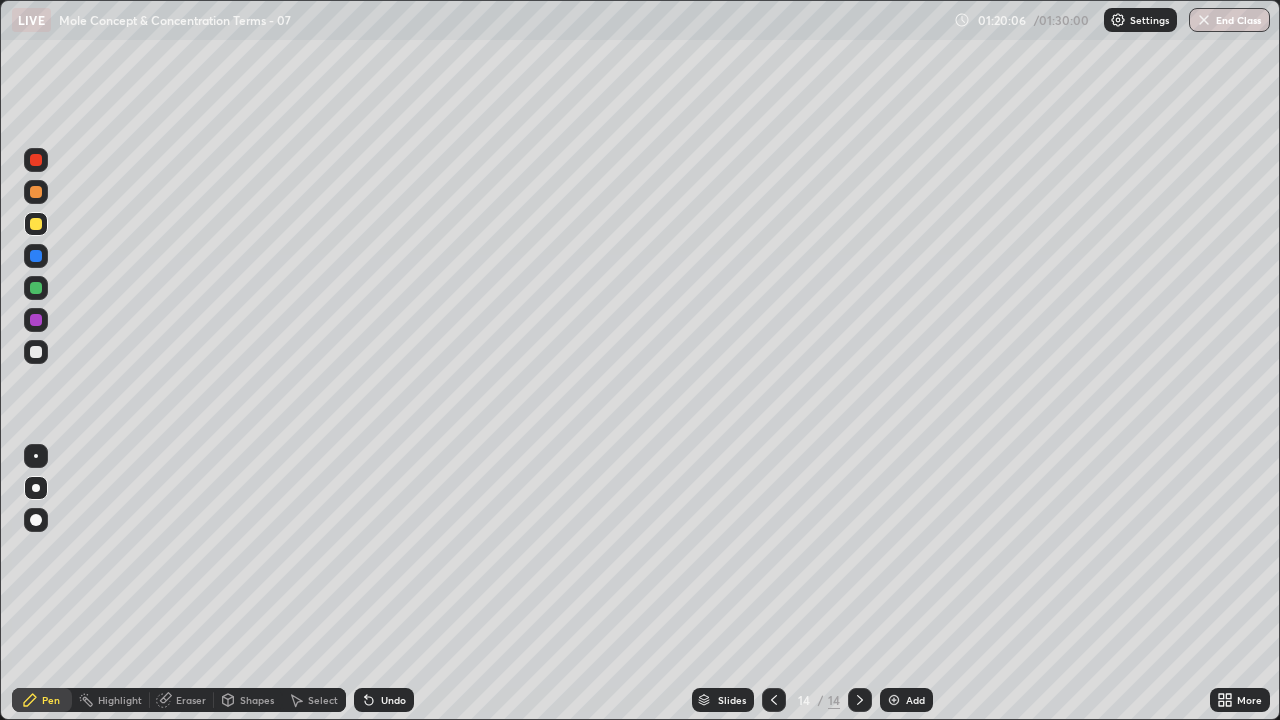 click at bounding box center (36, 352) 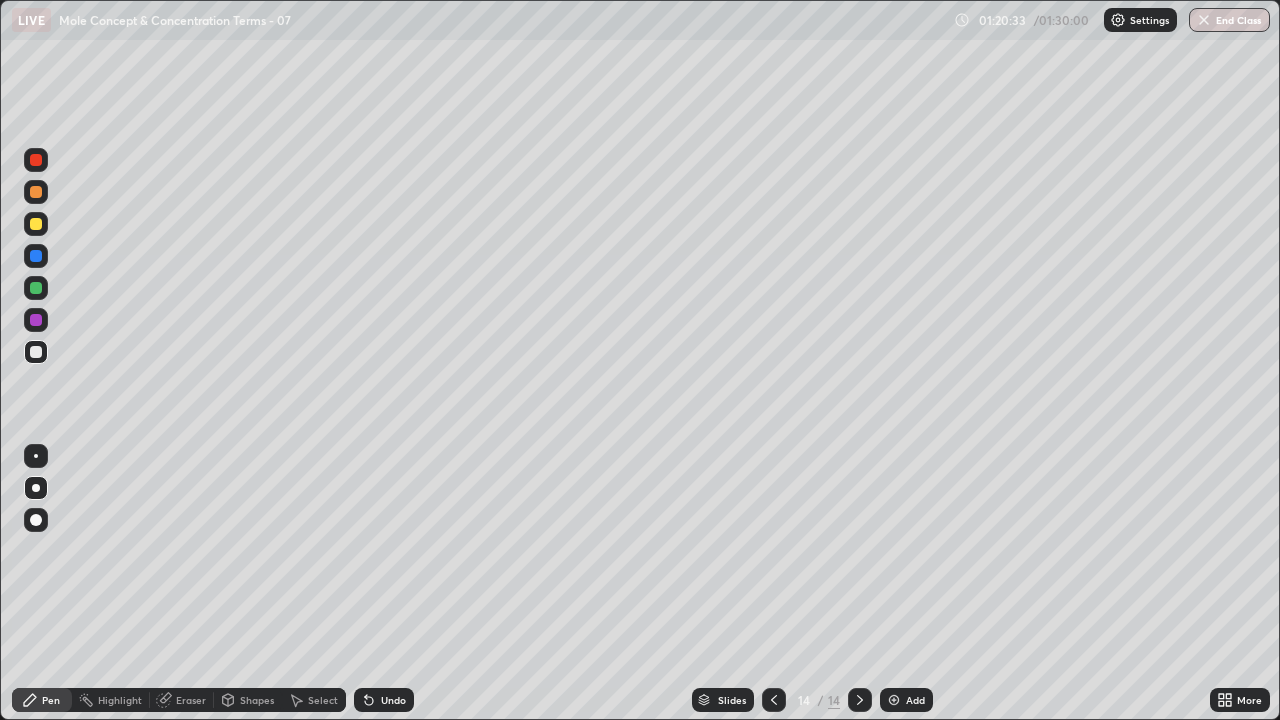 click on "Undo" at bounding box center [393, 700] 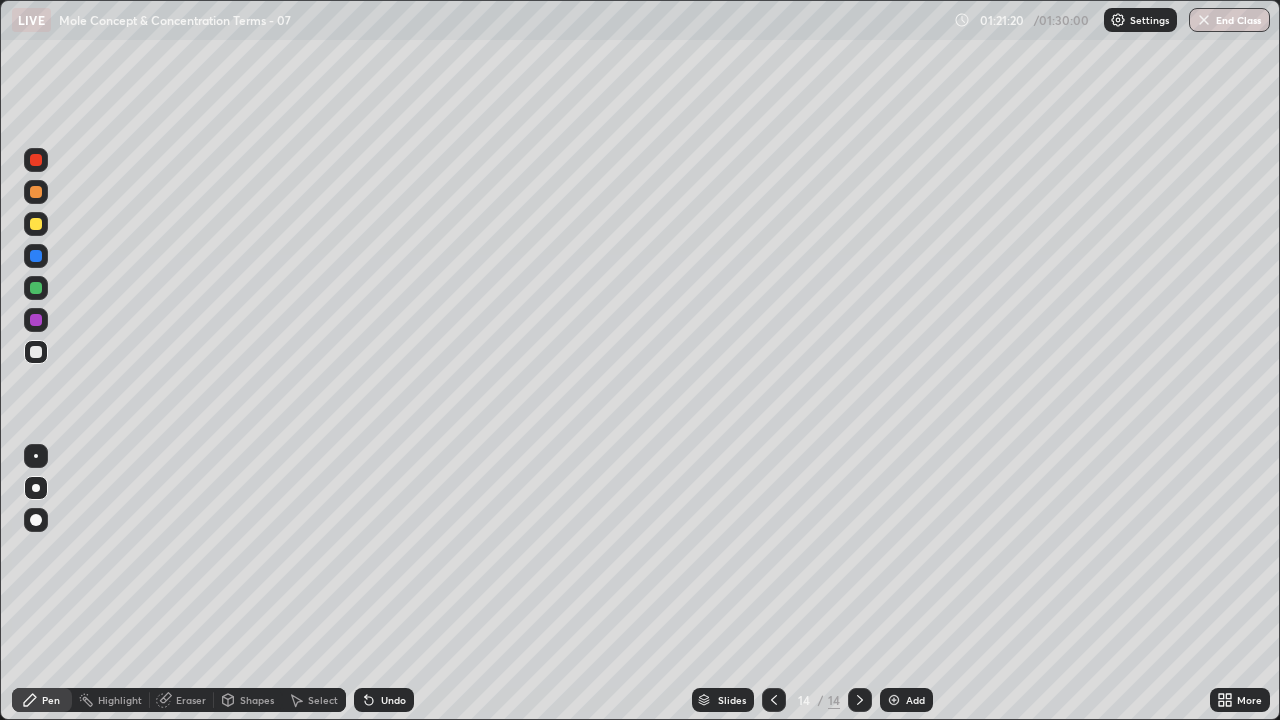 click on "Add" at bounding box center [906, 700] 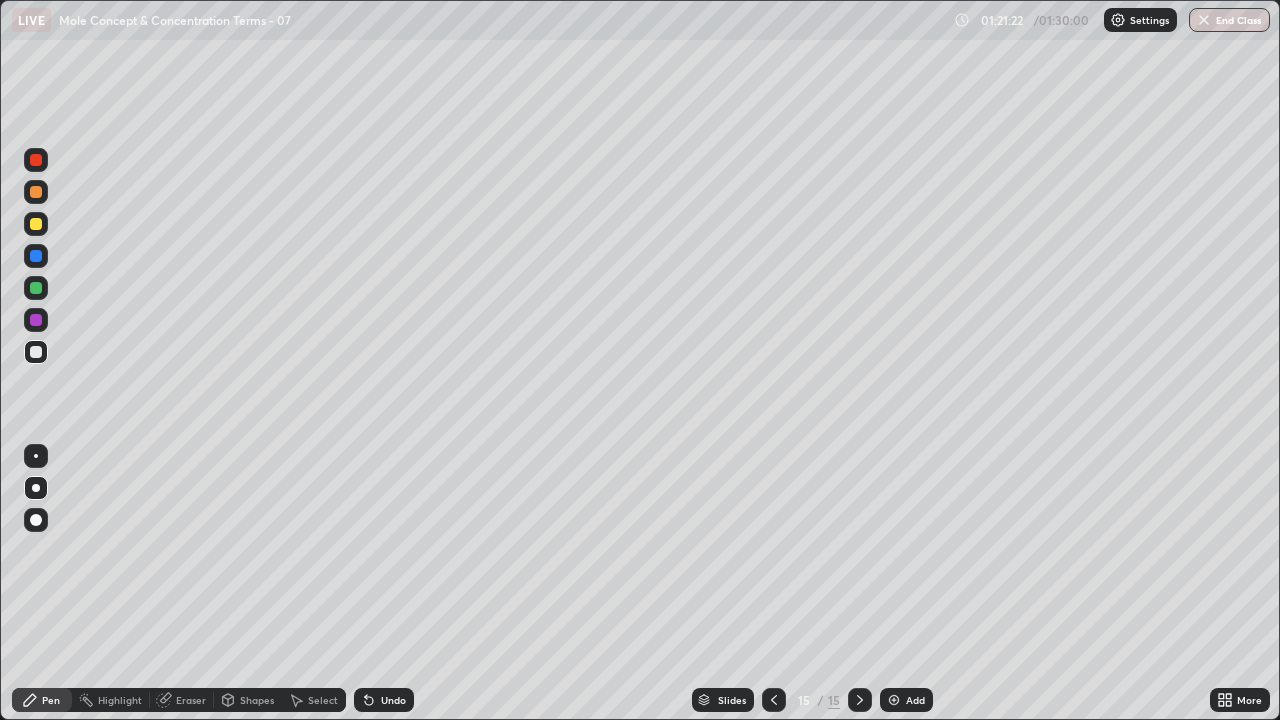 click at bounding box center [36, 224] 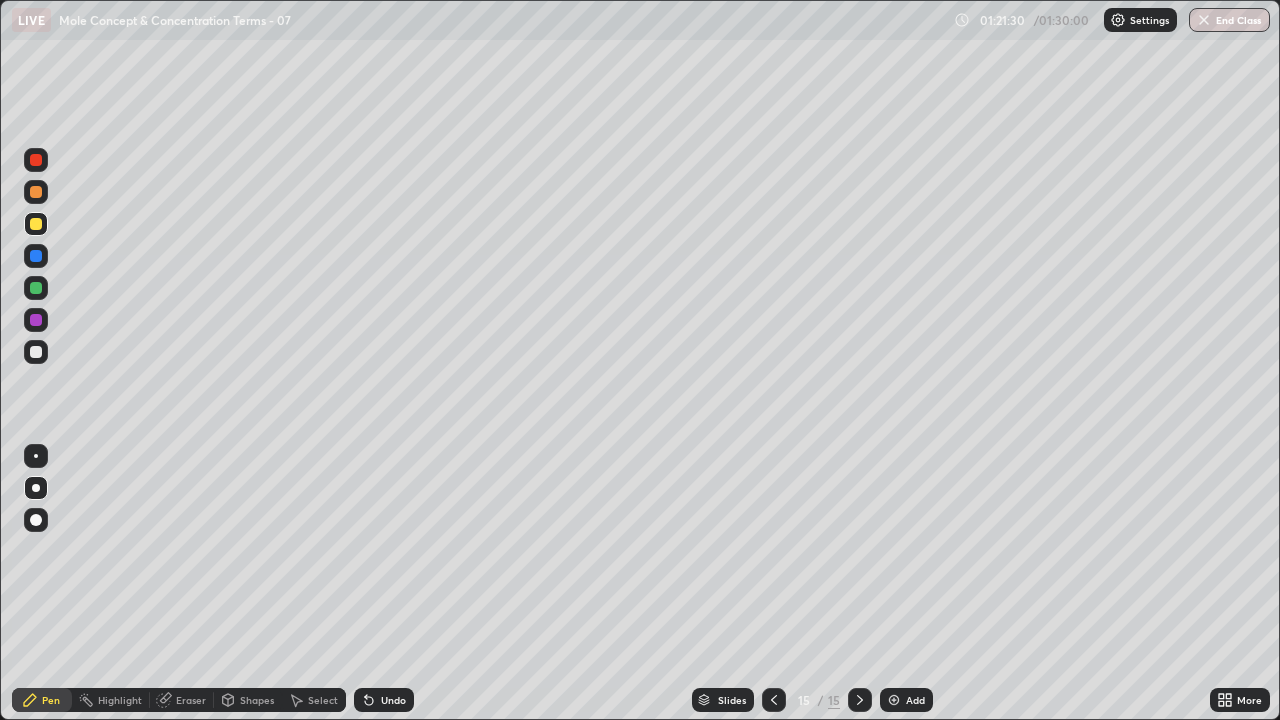 click at bounding box center [36, 352] 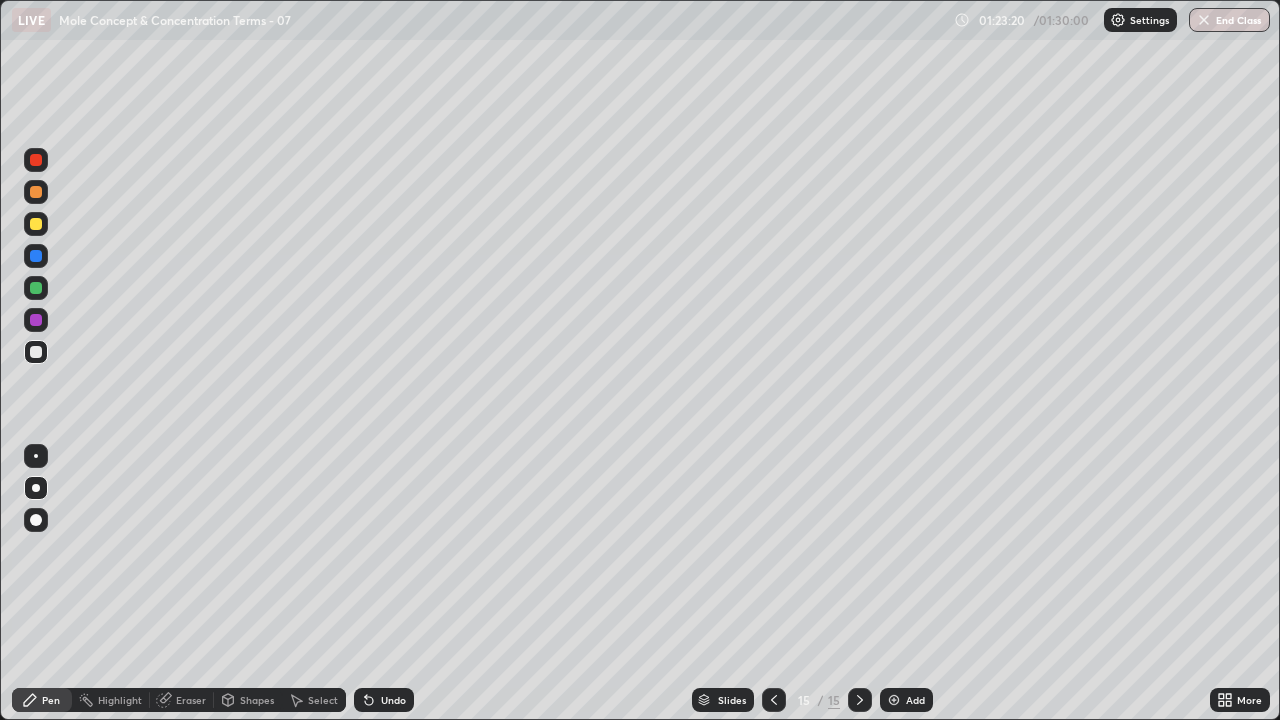 click at bounding box center (36, 256) 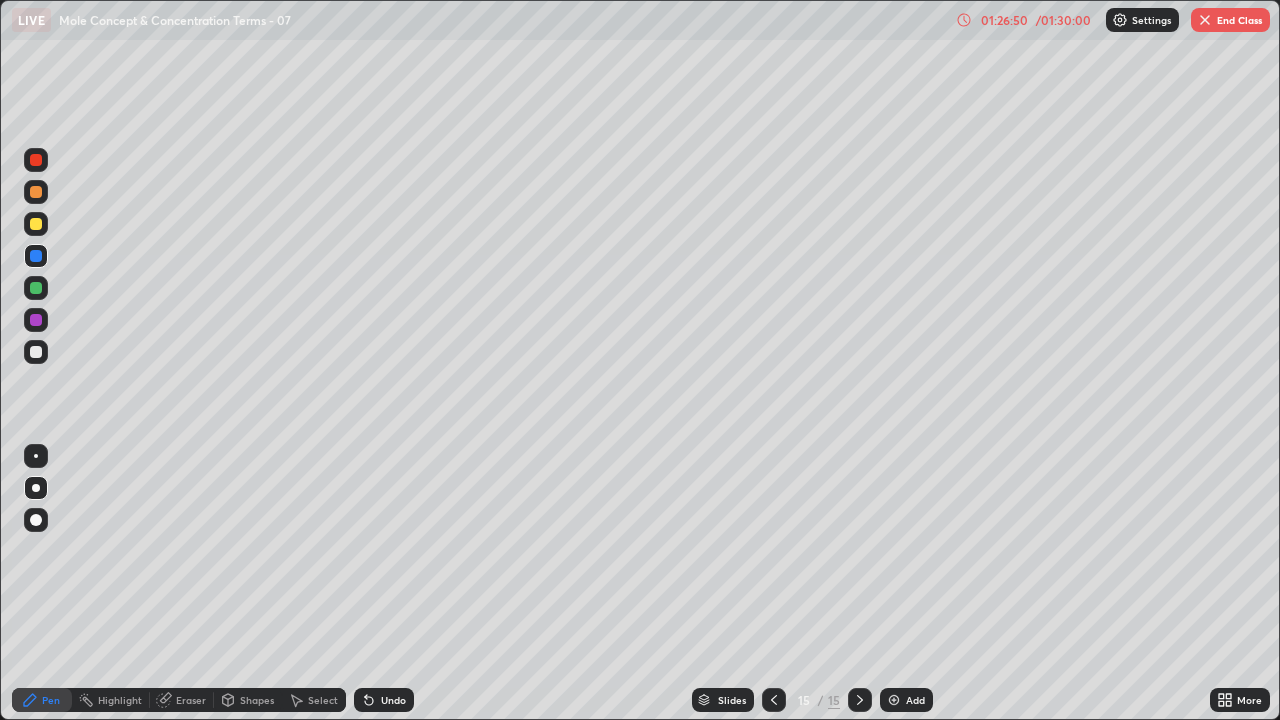 click on "End Class" at bounding box center [1230, 20] 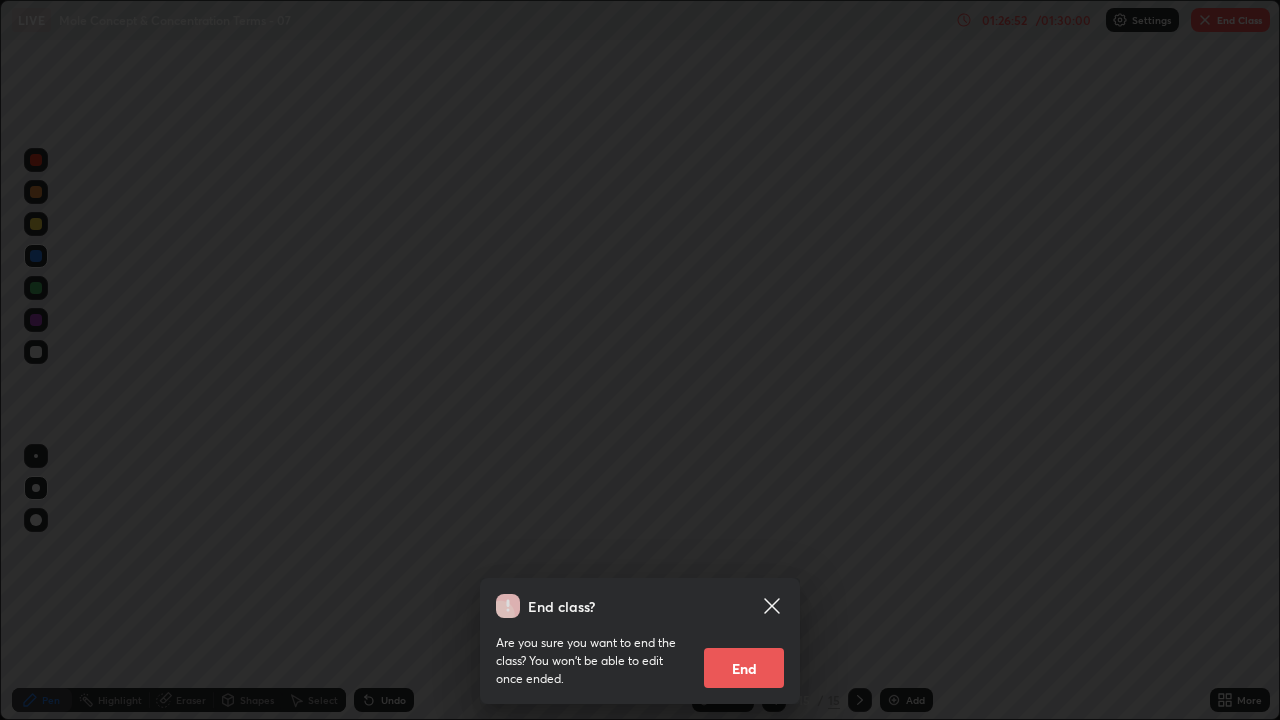 click on "End" at bounding box center [744, 668] 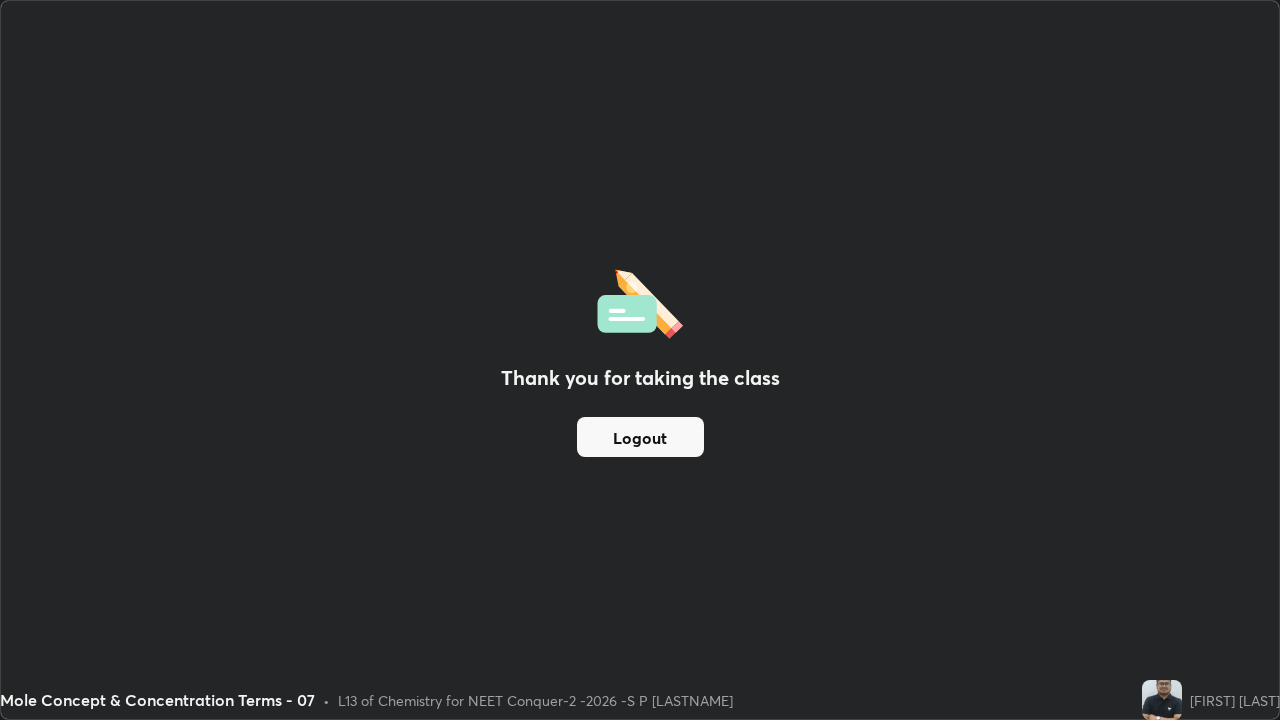 click on "Logout" at bounding box center [640, 437] 